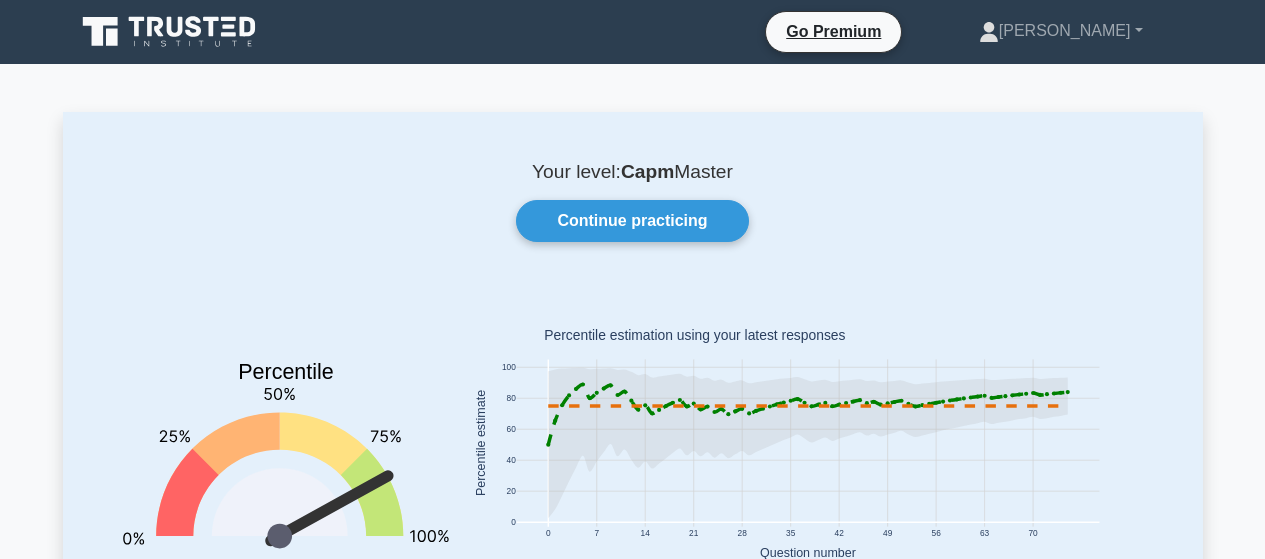 scroll, scrollTop: 0, scrollLeft: 0, axis: both 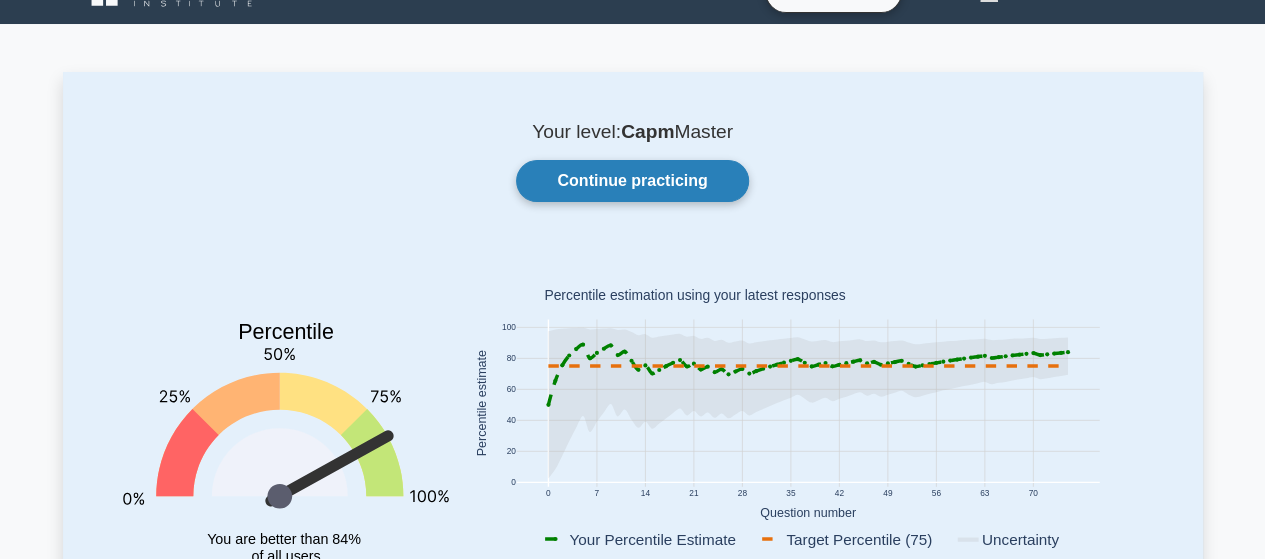 click on "Continue practicing" at bounding box center (632, 181) 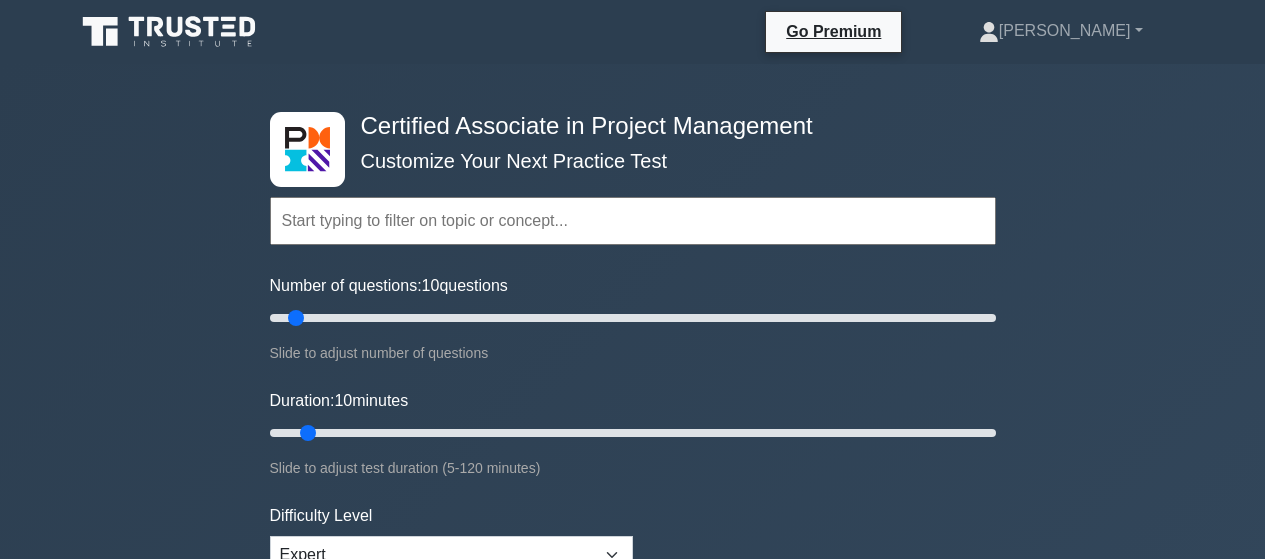 scroll, scrollTop: 0, scrollLeft: 0, axis: both 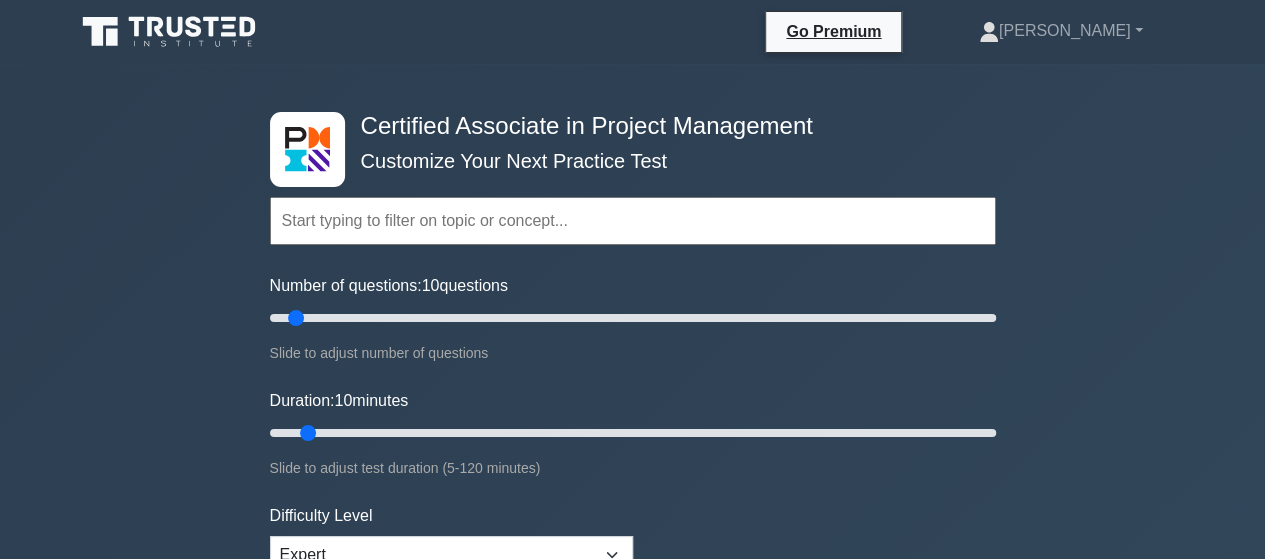 click at bounding box center [633, 221] 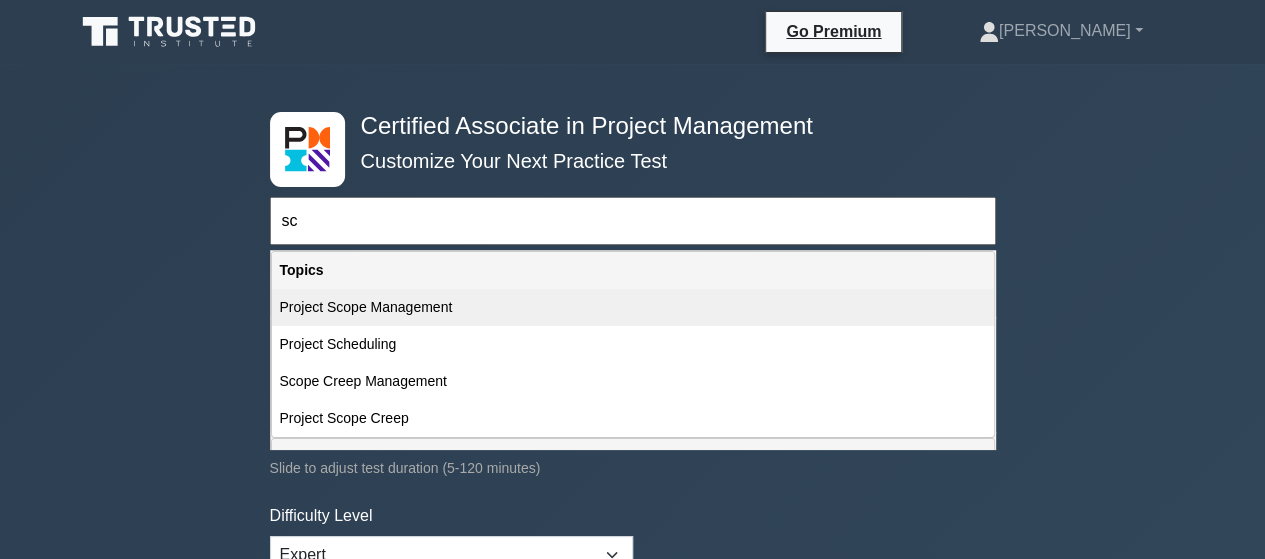 click on "Project Scope Management" at bounding box center [633, 307] 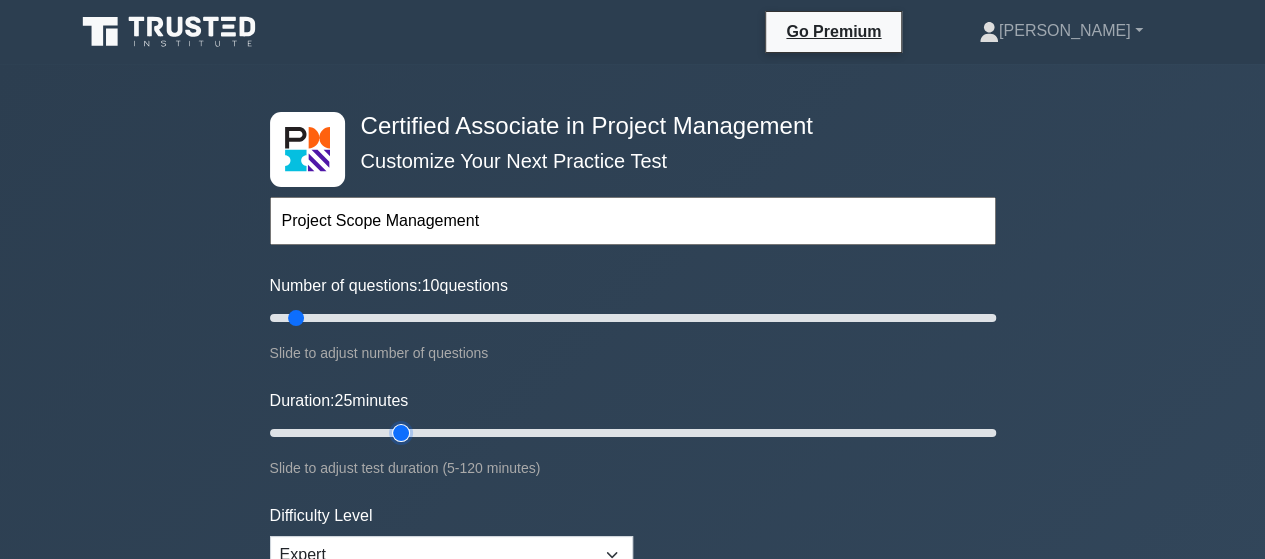 type on "25" 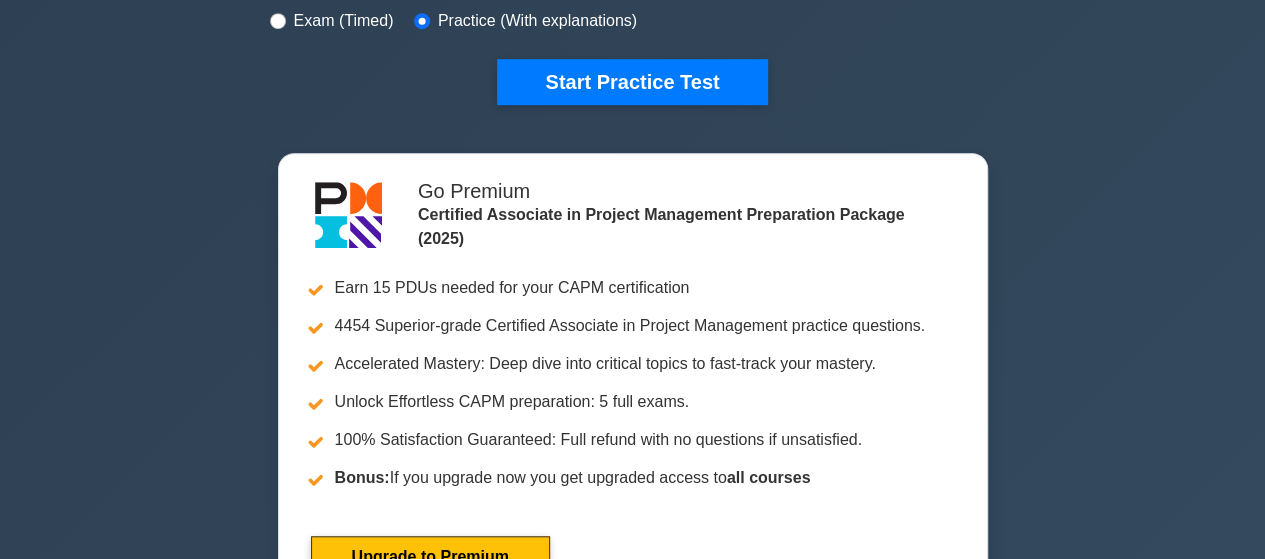 scroll, scrollTop: 554, scrollLeft: 0, axis: vertical 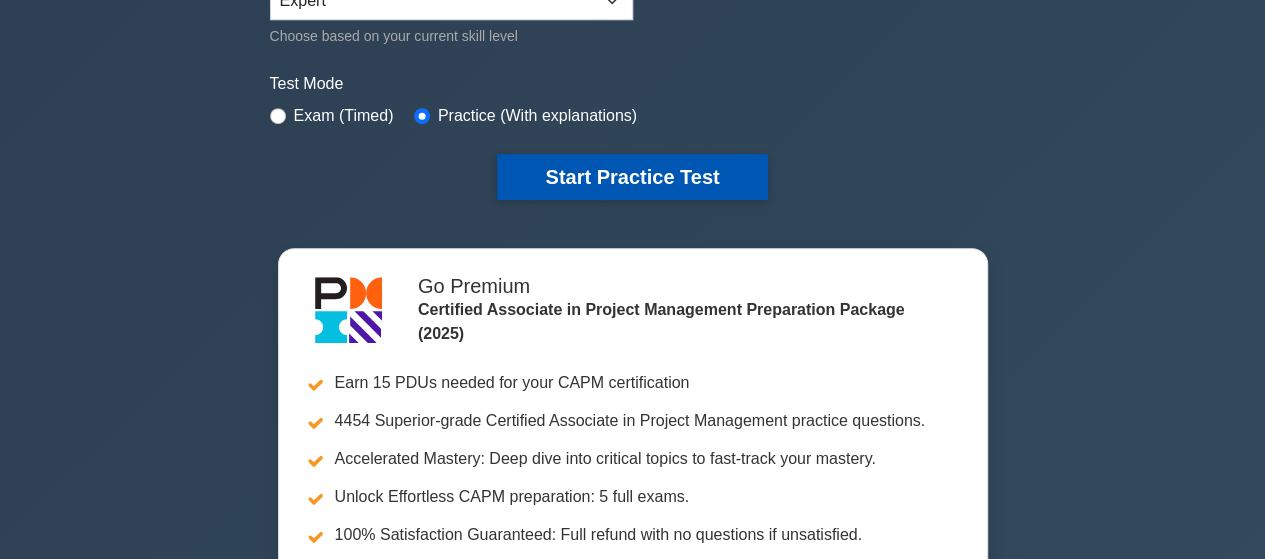 click on "Start Practice Test" at bounding box center [632, 177] 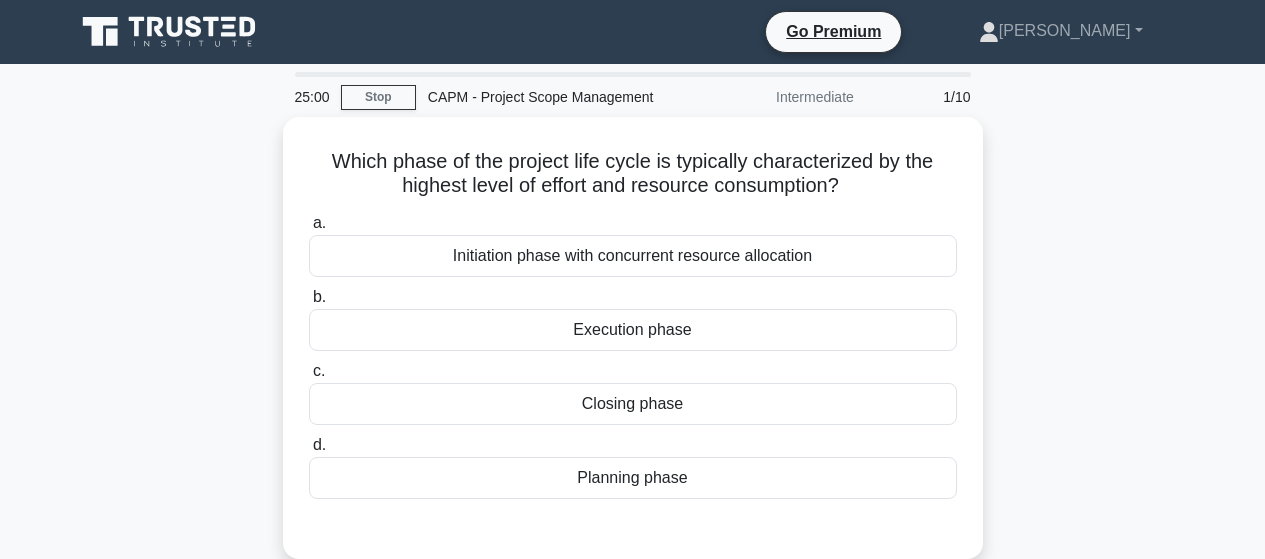 scroll, scrollTop: 0, scrollLeft: 0, axis: both 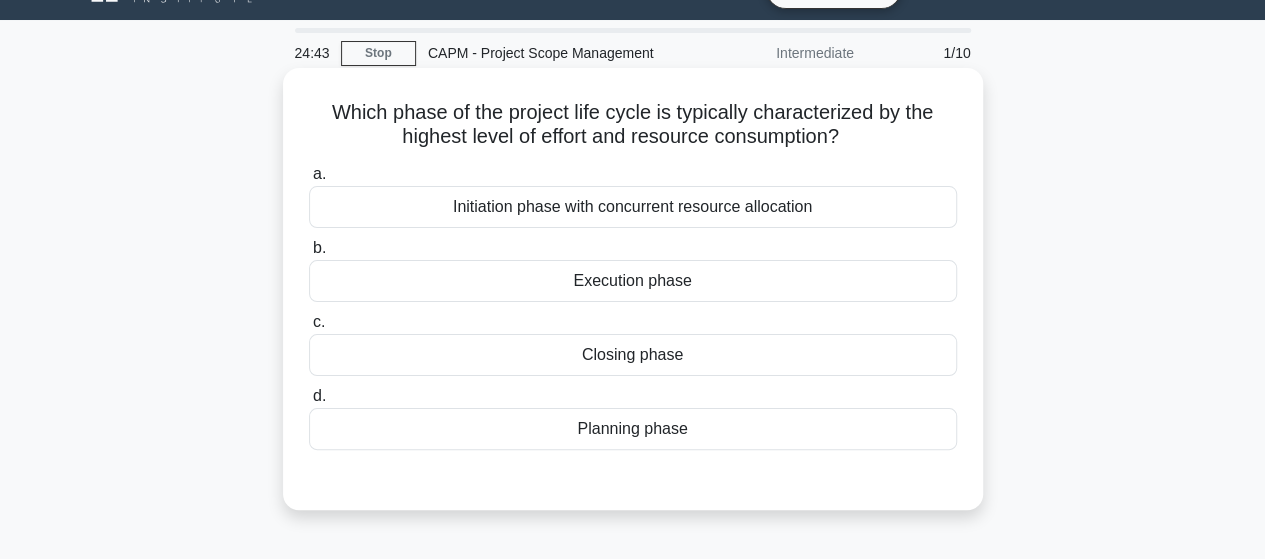 click on "Execution phase" at bounding box center [633, 281] 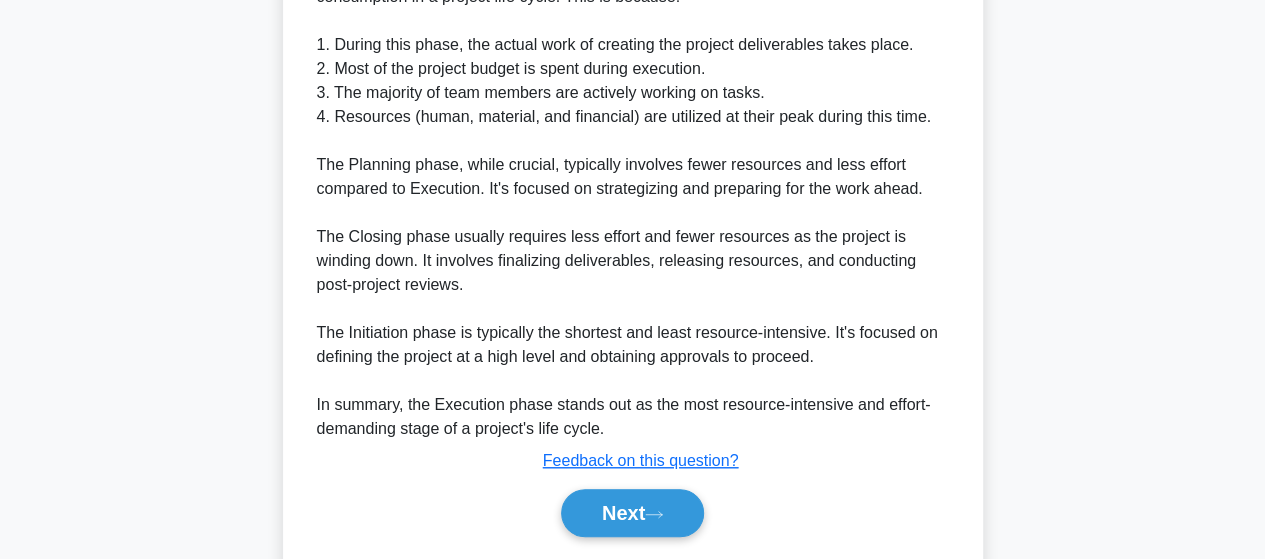 scroll, scrollTop: 648, scrollLeft: 0, axis: vertical 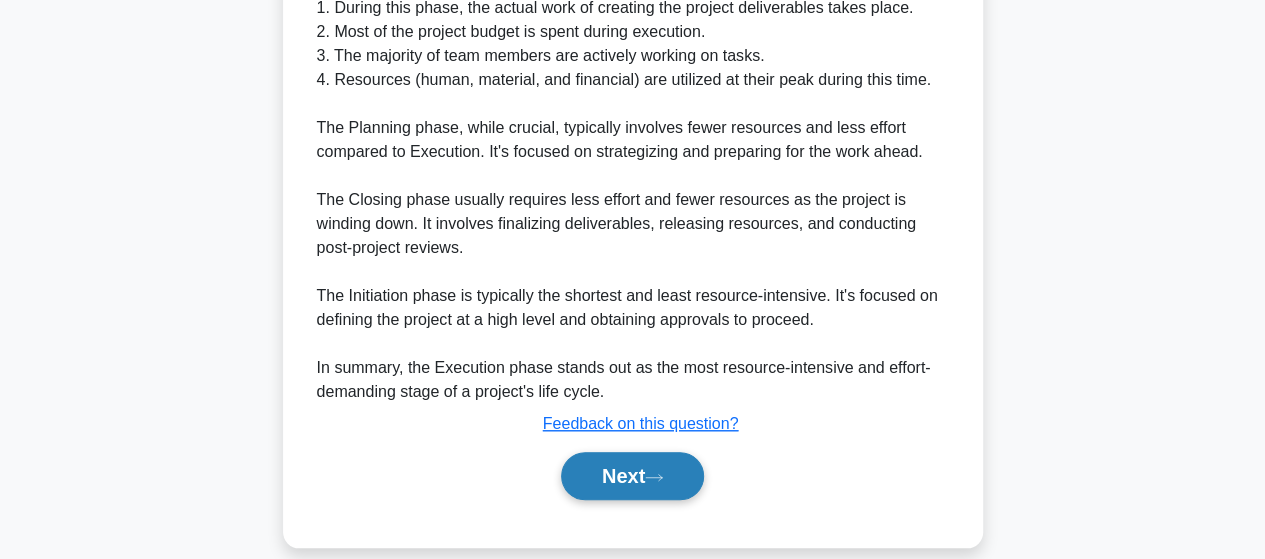 click on "Next" at bounding box center [632, 476] 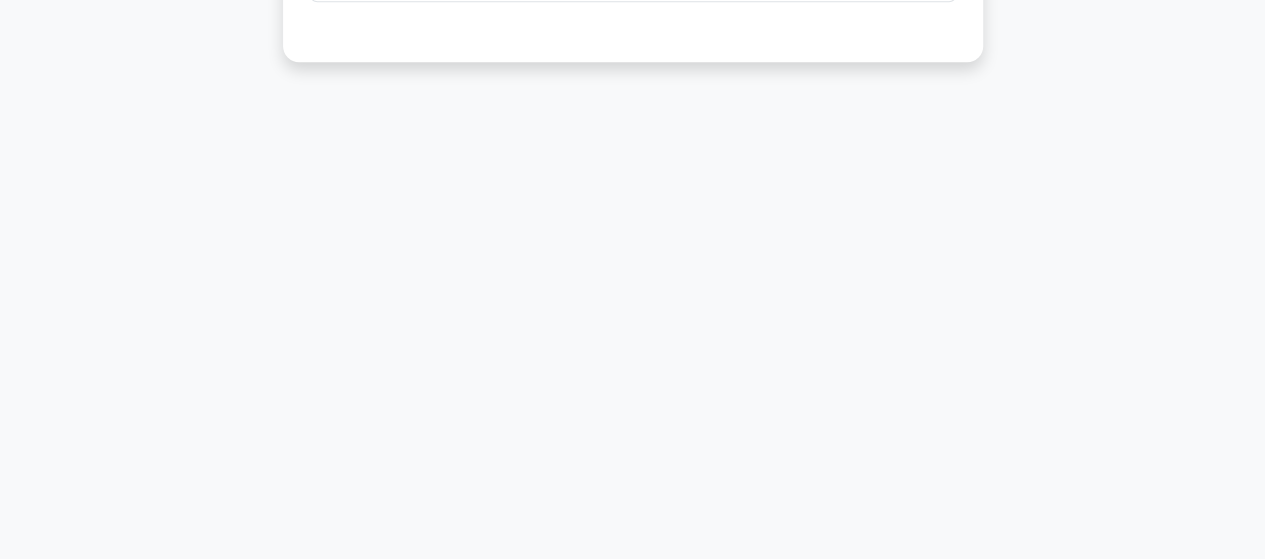 scroll, scrollTop: 521, scrollLeft: 0, axis: vertical 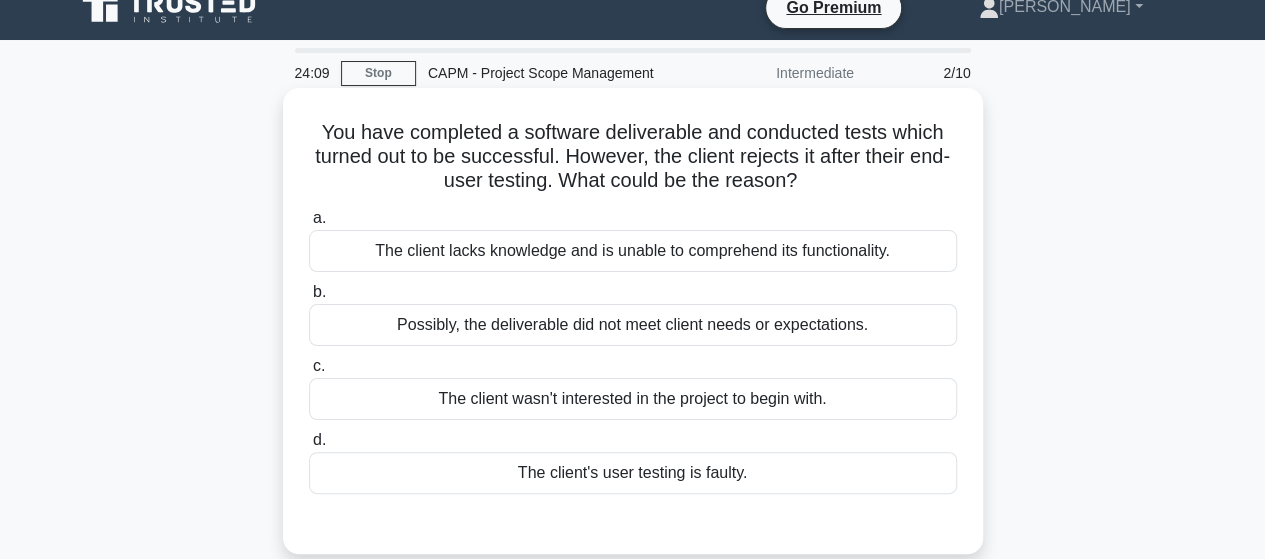 click on "Possibly, the deliverable did not meet client needs or expectations." at bounding box center [633, 325] 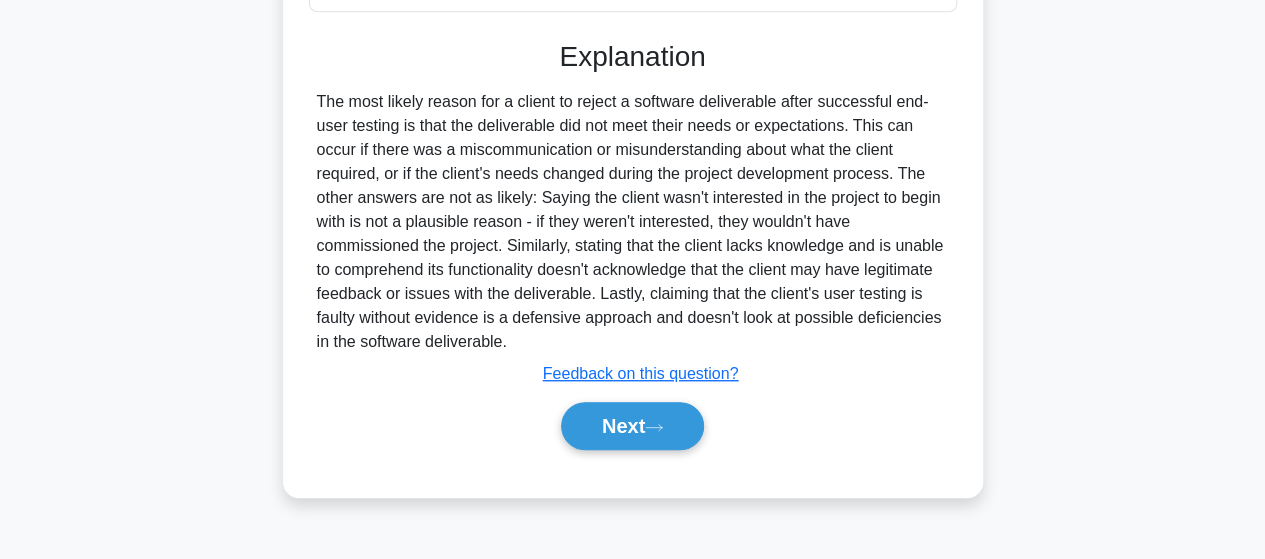 scroll, scrollTop: 517, scrollLeft: 0, axis: vertical 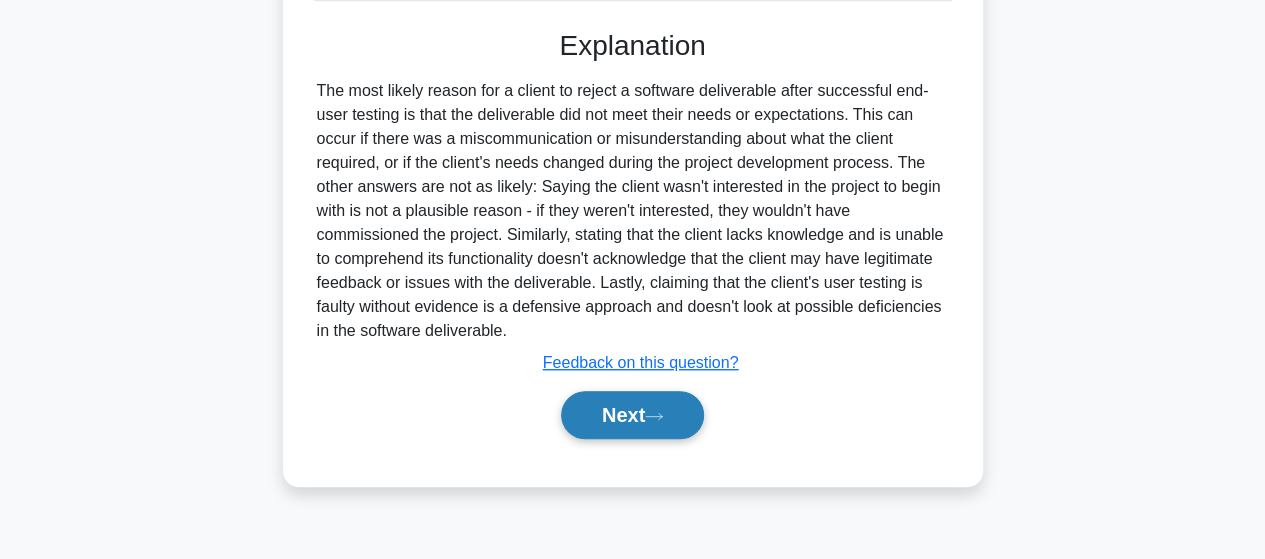 click on "Next" at bounding box center (632, 415) 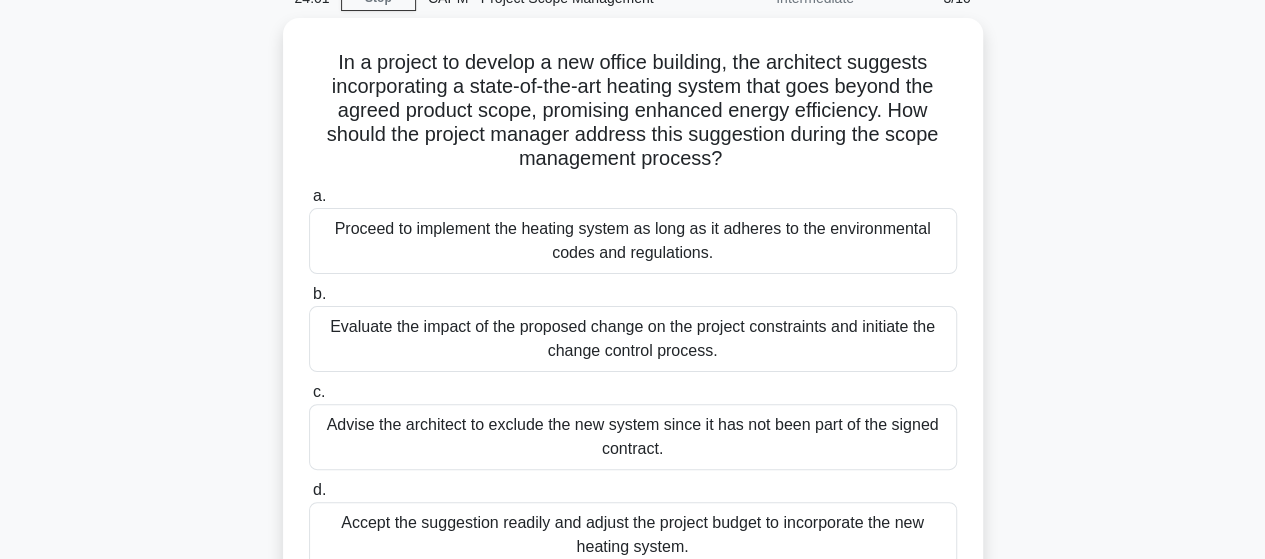 scroll, scrollTop: 0, scrollLeft: 0, axis: both 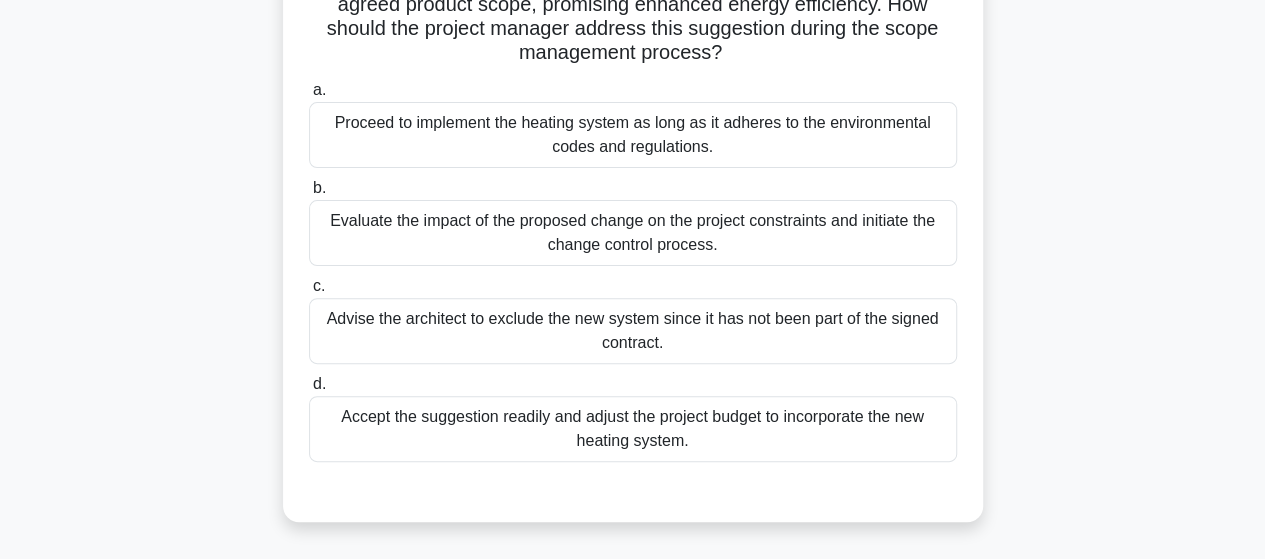 click on "Evaluate the impact of the proposed change on the project constraints and initiate the change control process." at bounding box center [633, 233] 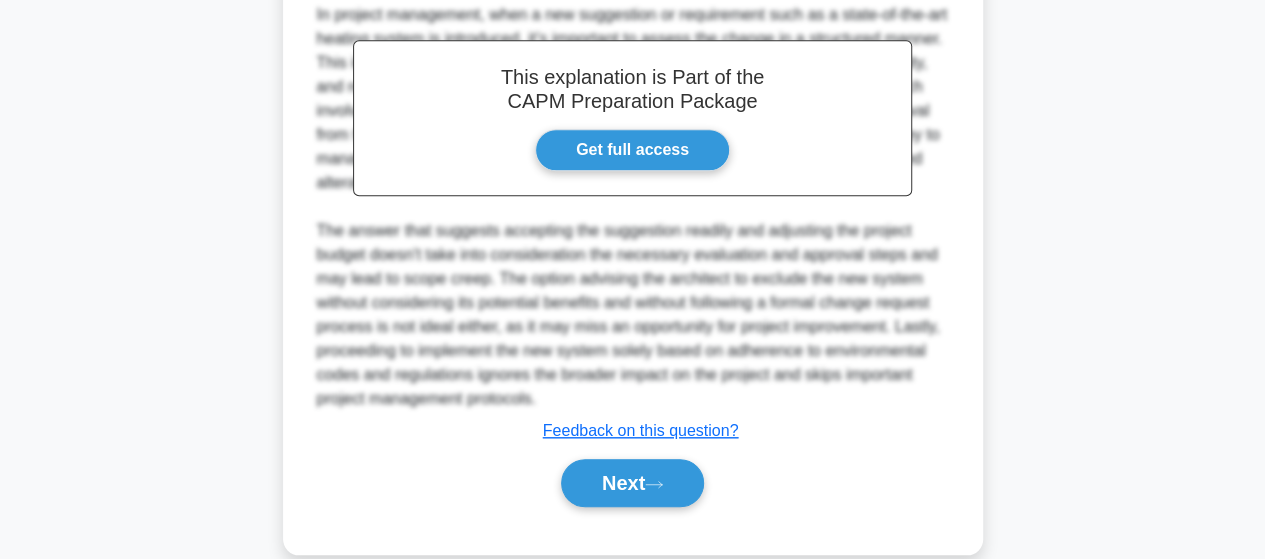 scroll, scrollTop: 767, scrollLeft: 0, axis: vertical 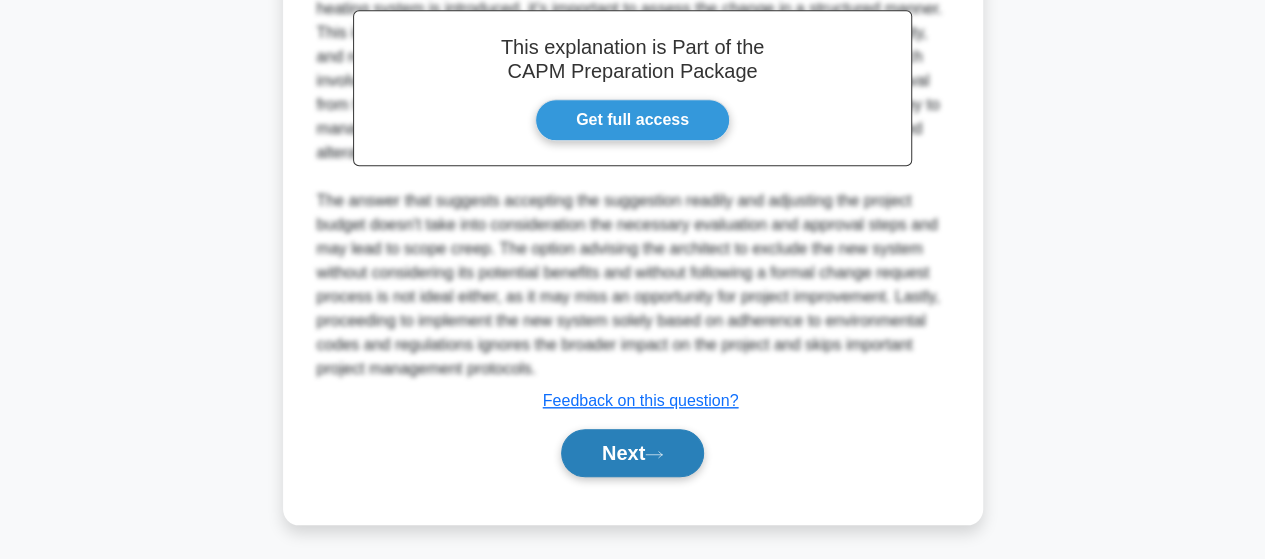 click on "Next" at bounding box center [632, 453] 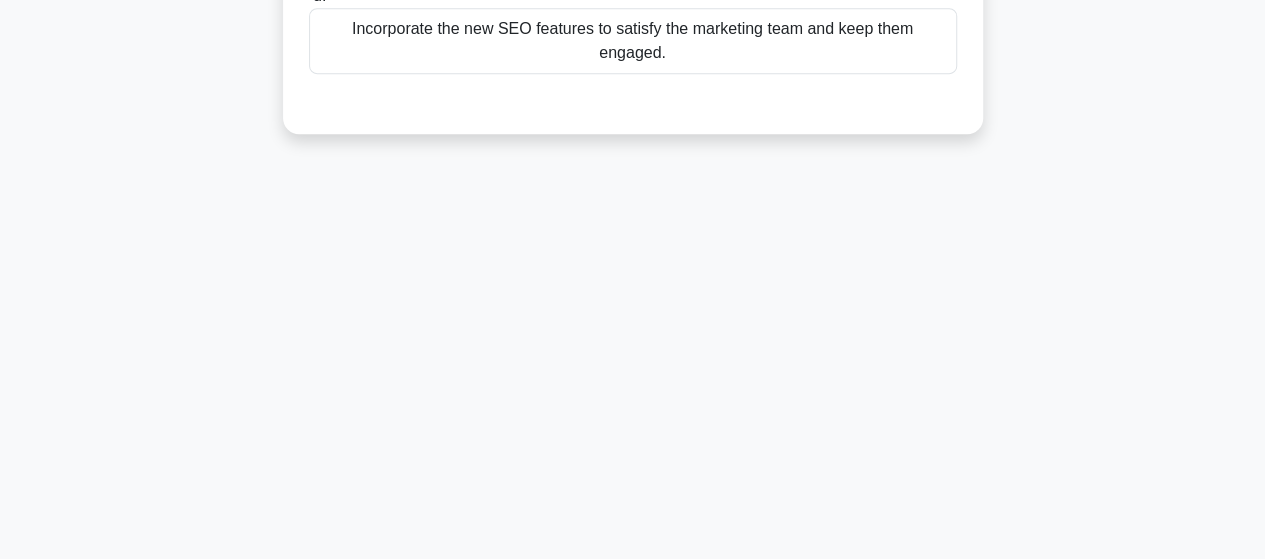 scroll, scrollTop: 521, scrollLeft: 0, axis: vertical 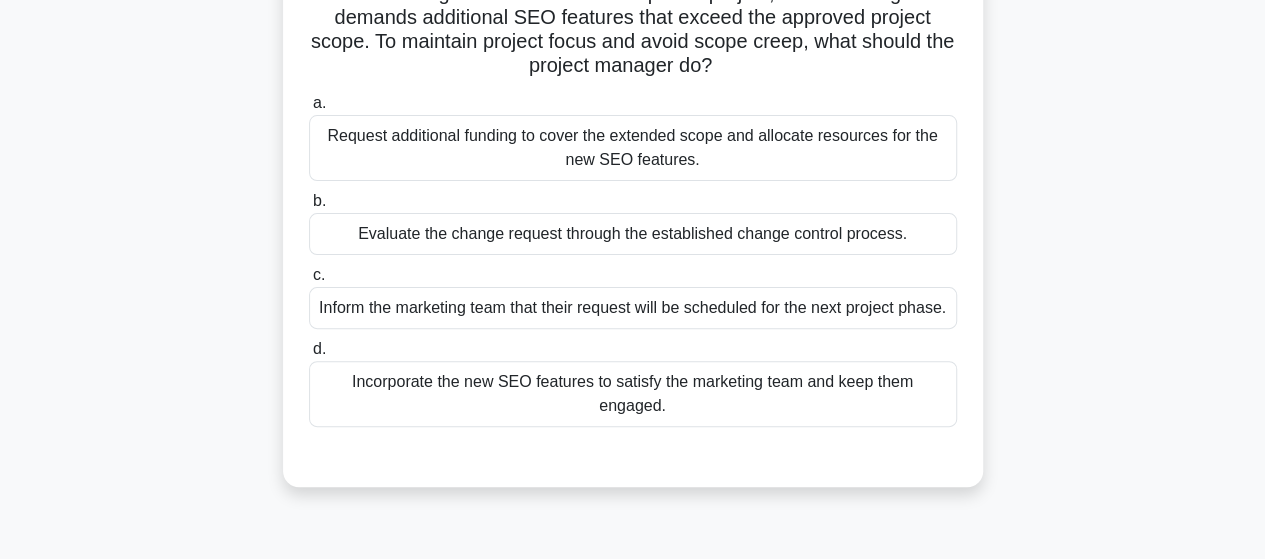 click on "Evaluate the change request through the established change control process." at bounding box center (633, 234) 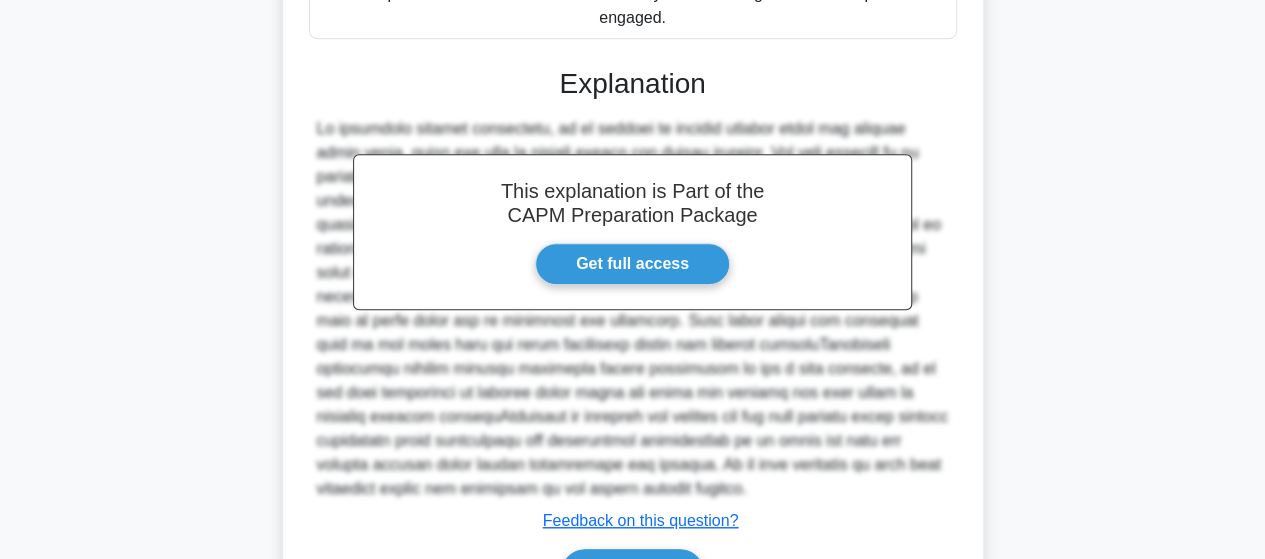 scroll, scrollTop: 593, scrollLeft: 0, axis: vertical 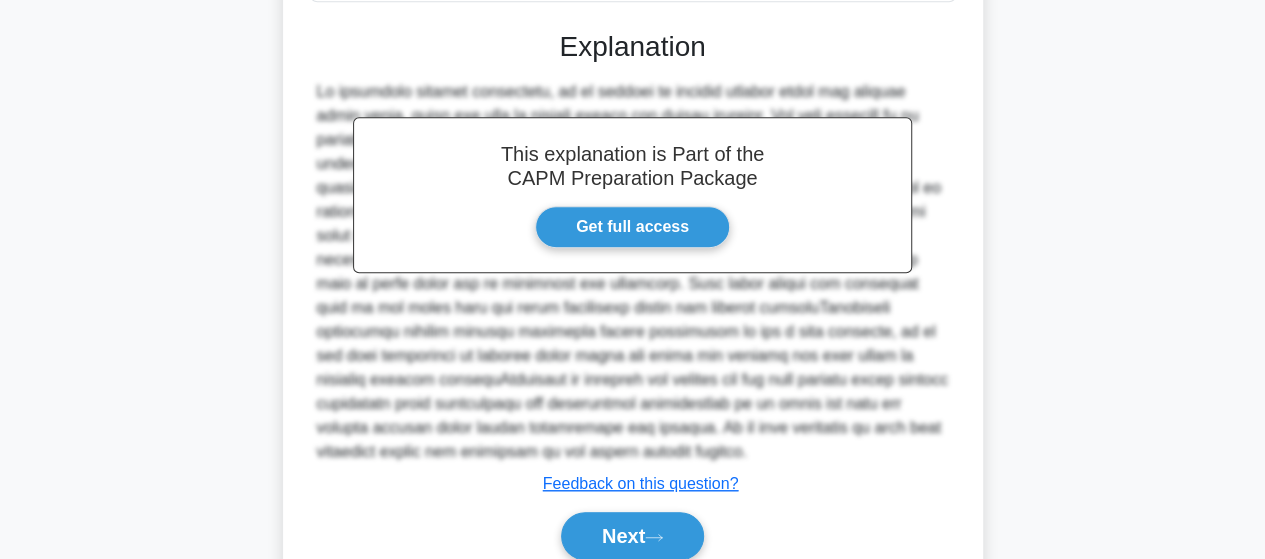 click on "22:22
Stop
CAPM  - Project Scope Management
Intermediate
4/10
In the final stages of a website development project, the marketing team demands additional SEO features that exceed the approved project scope. To maintain project focus and avoid scope creep, what should the project manager do?
.spinner_0XTQ{transform-origin:center;animation:spinner_y6GP .75s linear infinite}@keyframes spinner_y6GP{100%{transform:rotate(360deg)}}
a. b." at bounding box center (632, 55) 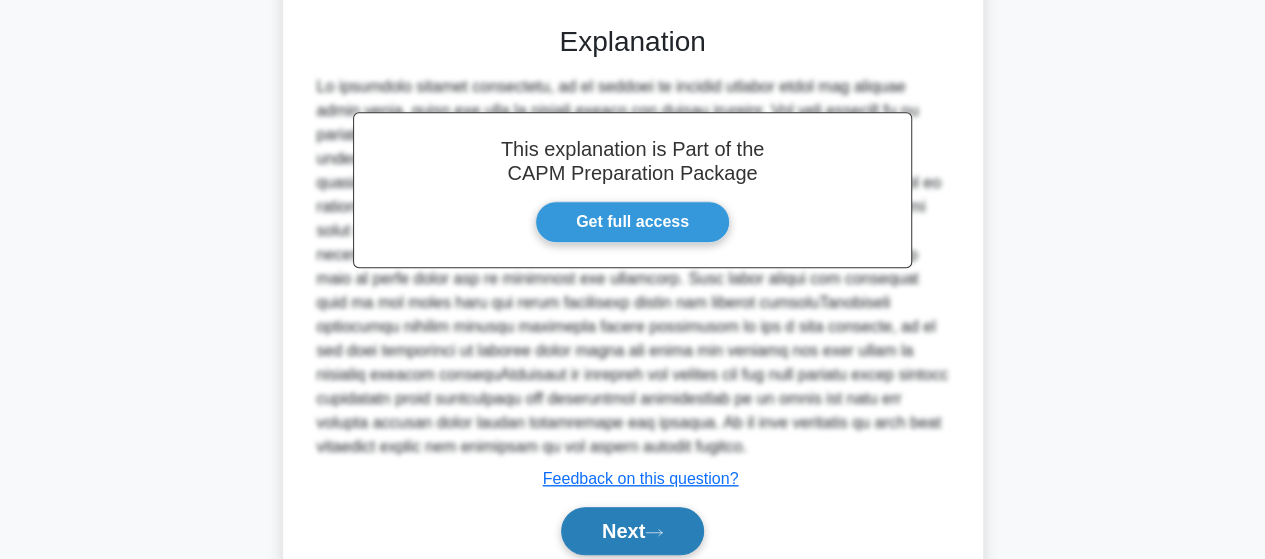 click on "Next" at bounding box center [632, 531] 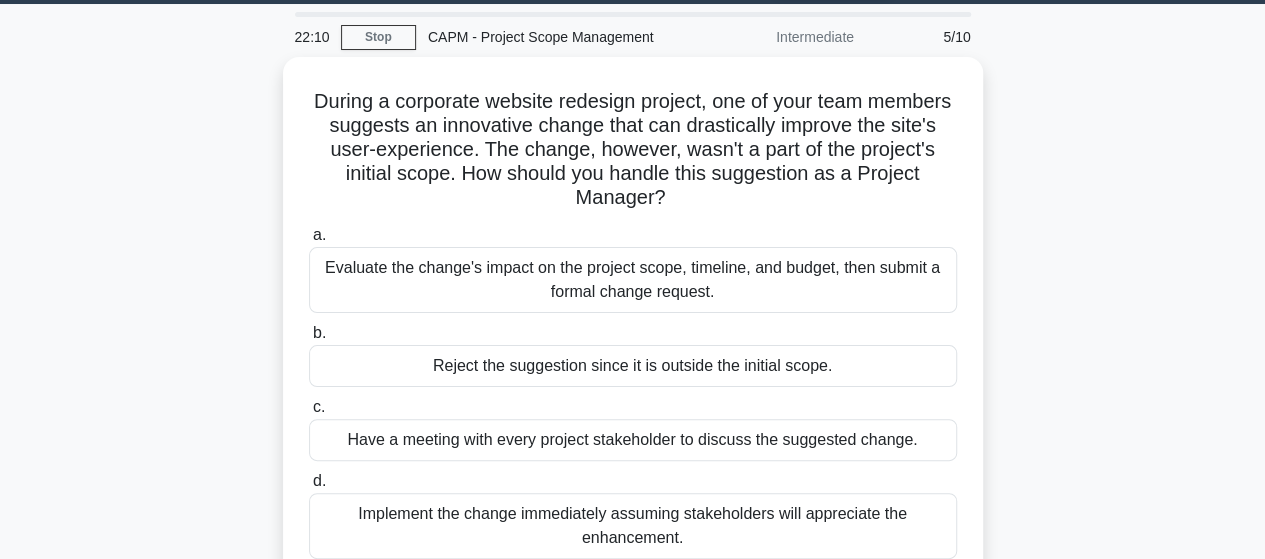 scroll, scrollTop: 66, scrollLeft: 0, axis: vertical 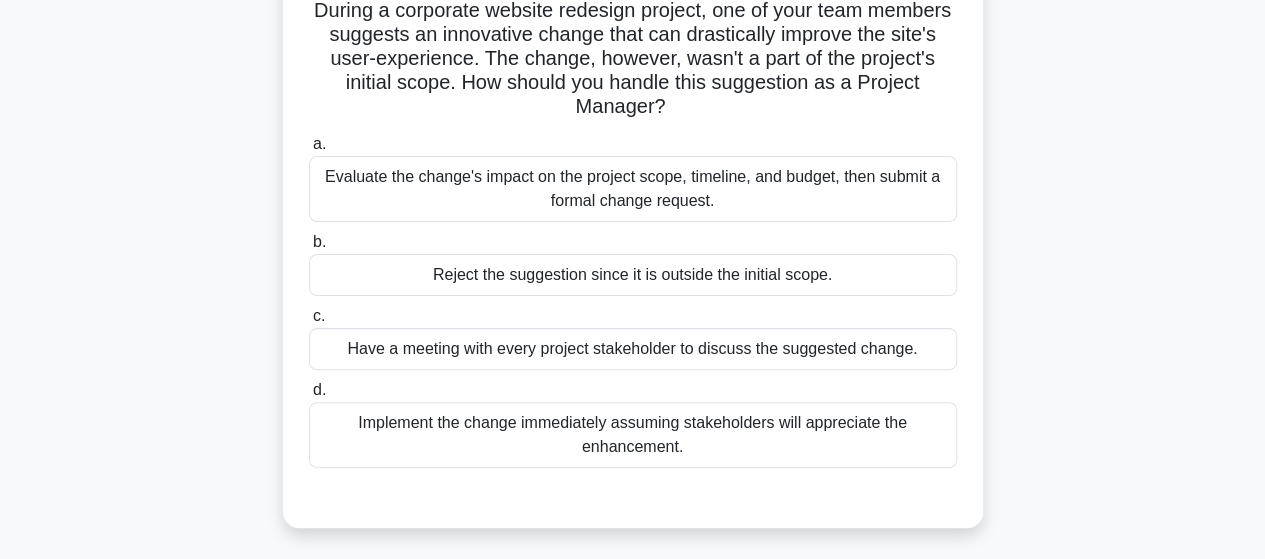 click on "Evaluate the change's impact on the project scope, timeline, and budget, then submit a formal change request." at bounding box center [633, 189] 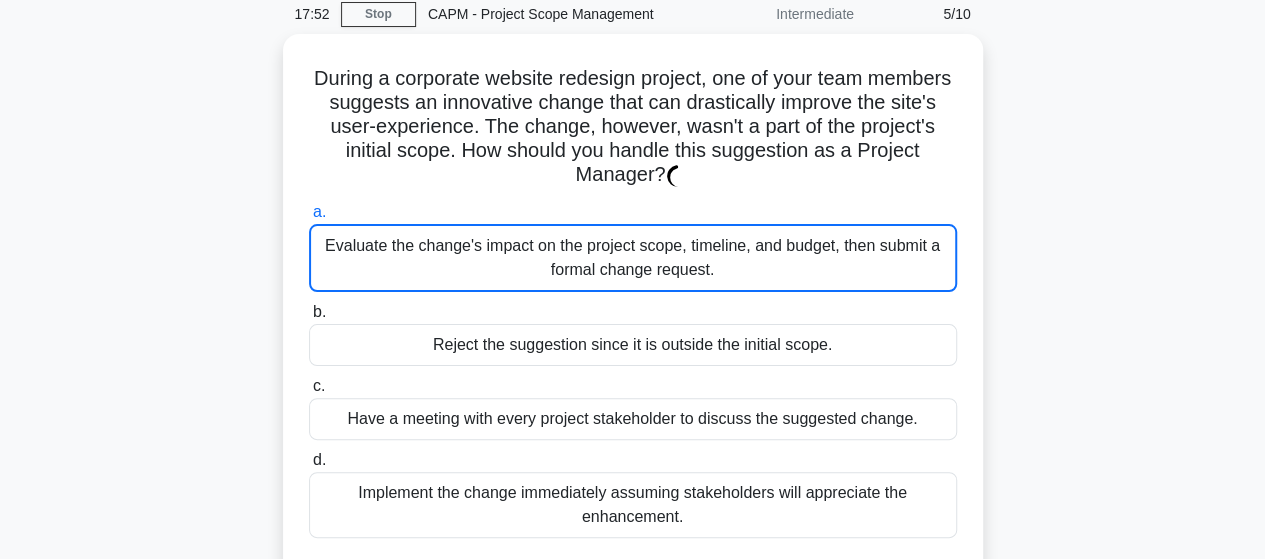 scroll, scrollTop: 71, scrollLeft: 0, axis: vertical 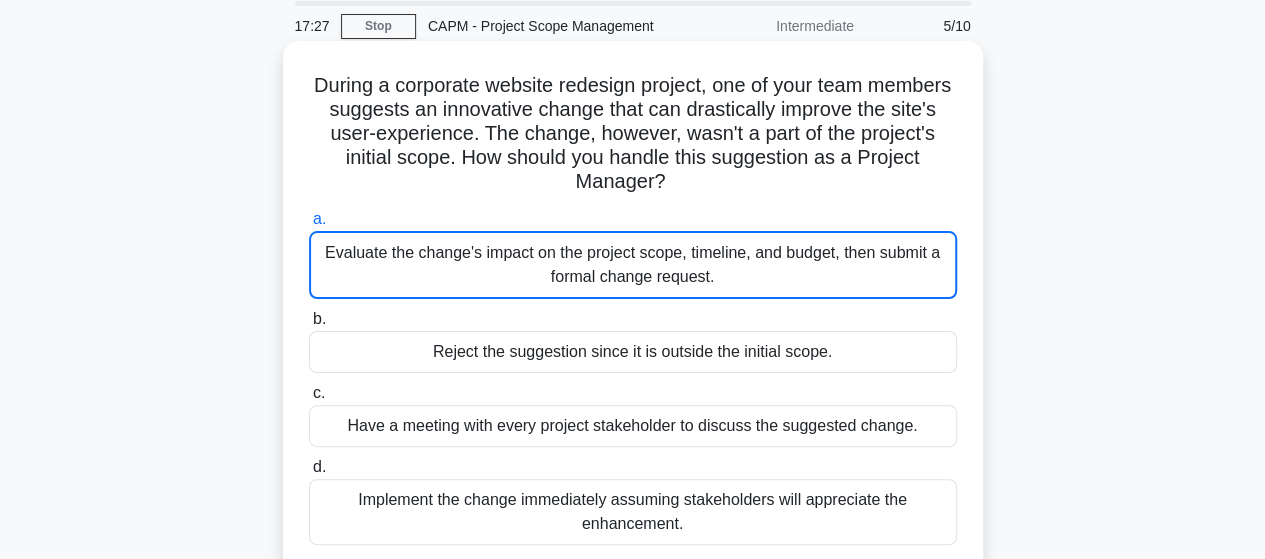 click on "Evaluate the change's impact on the project scope, timeline, and budget, then submit a formal change request." at bounding box center (633, 265) 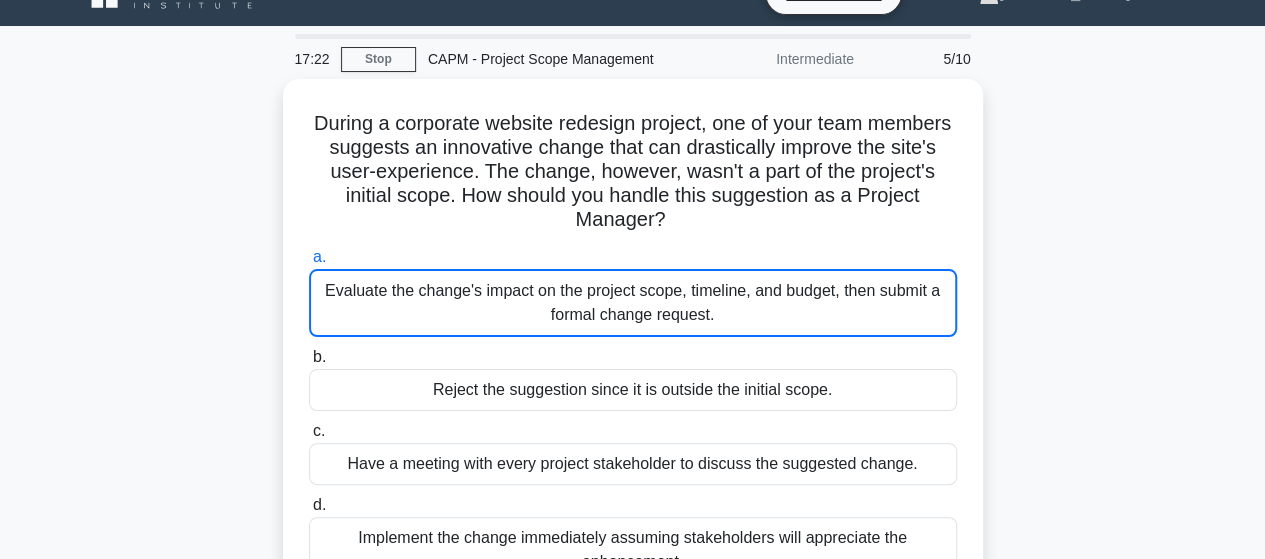 scroll, scrollTop: 34, scrollLeft: 0, axis: vertical 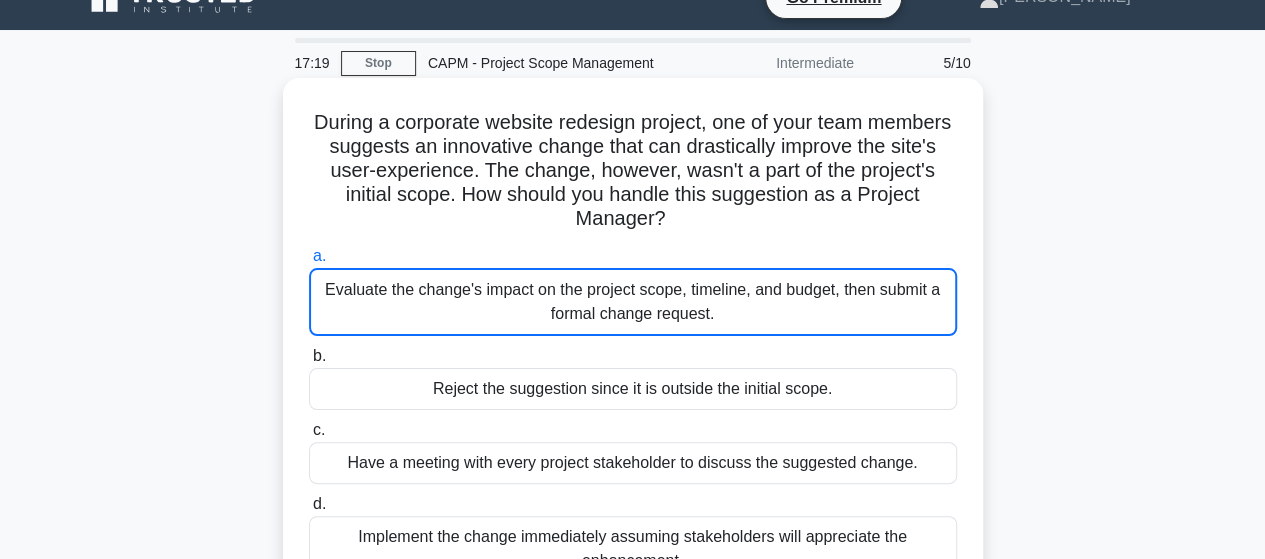 click on "Evaluate the change's impact on the project scope, timeline, and budget, then submit a formal change request." at bounding box center [633, 302] 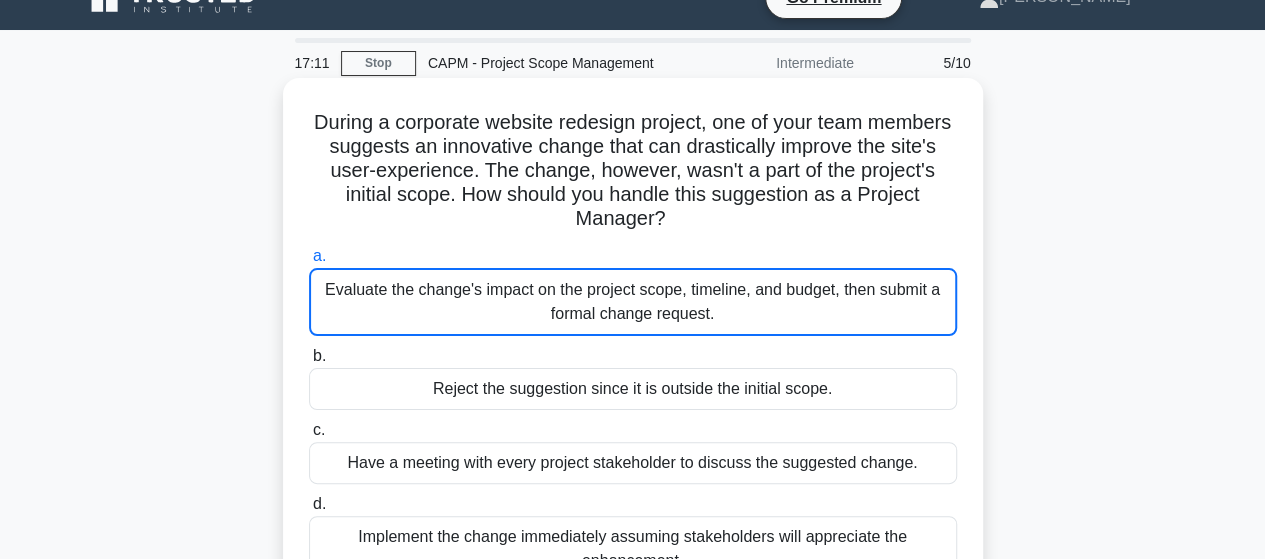 click on "Evaluate the change's impact on the project scope, timeline, and budget, then submit a formal change request." at bounding box center (633, 302) 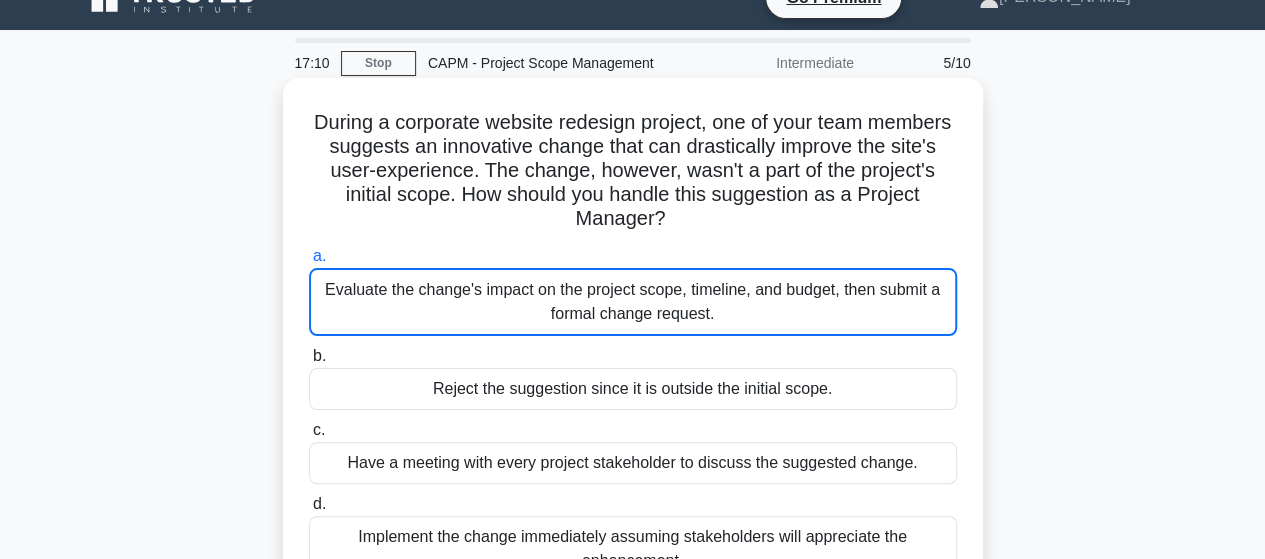 click on "Evaluate the change's impact on the project scope, timeline, and budget, then submit a formal change request." at bounding box center [633, 302] 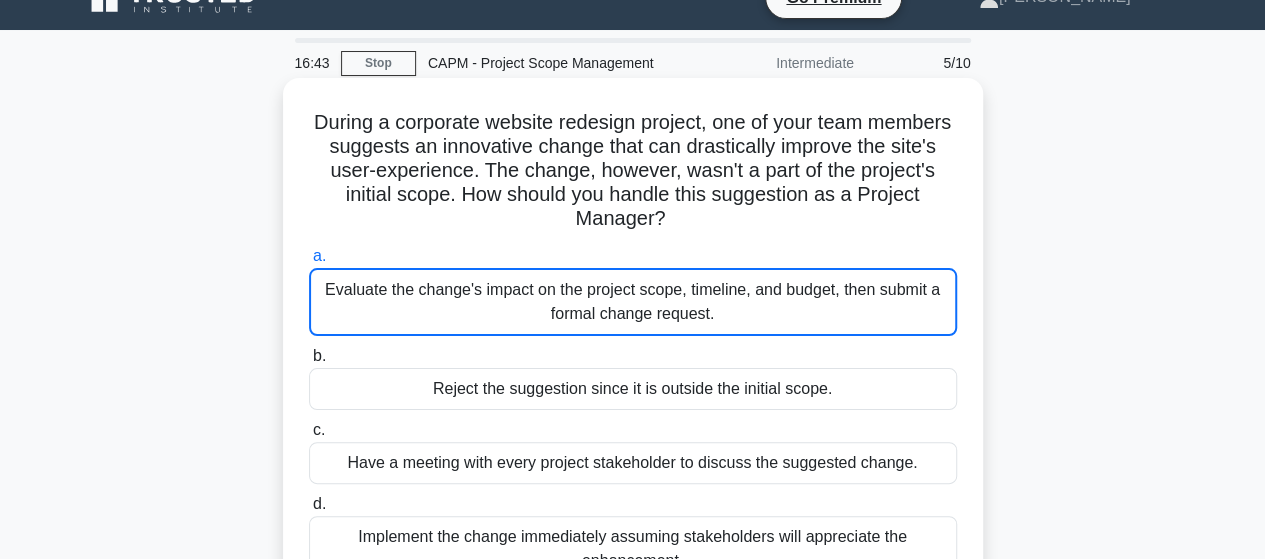 click on "Evaluate the change's impact on the project scope, timeline, and budget, then submit a formal change request." at bounding box center [633, 302] 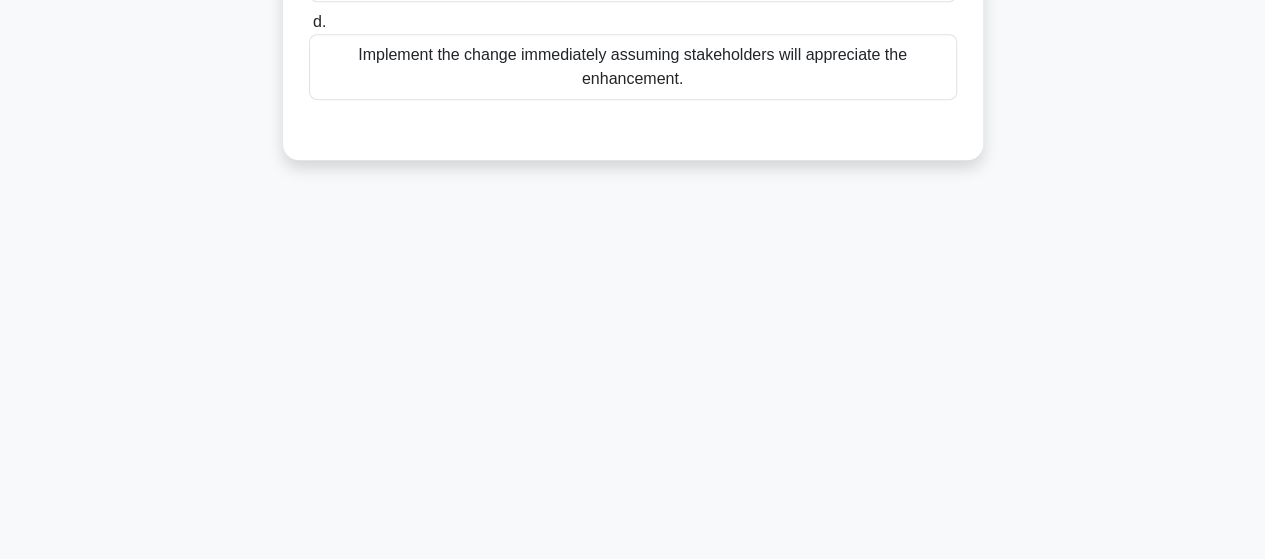 scroll, scrollTop: 0, scrollLeft: 0, axis: both 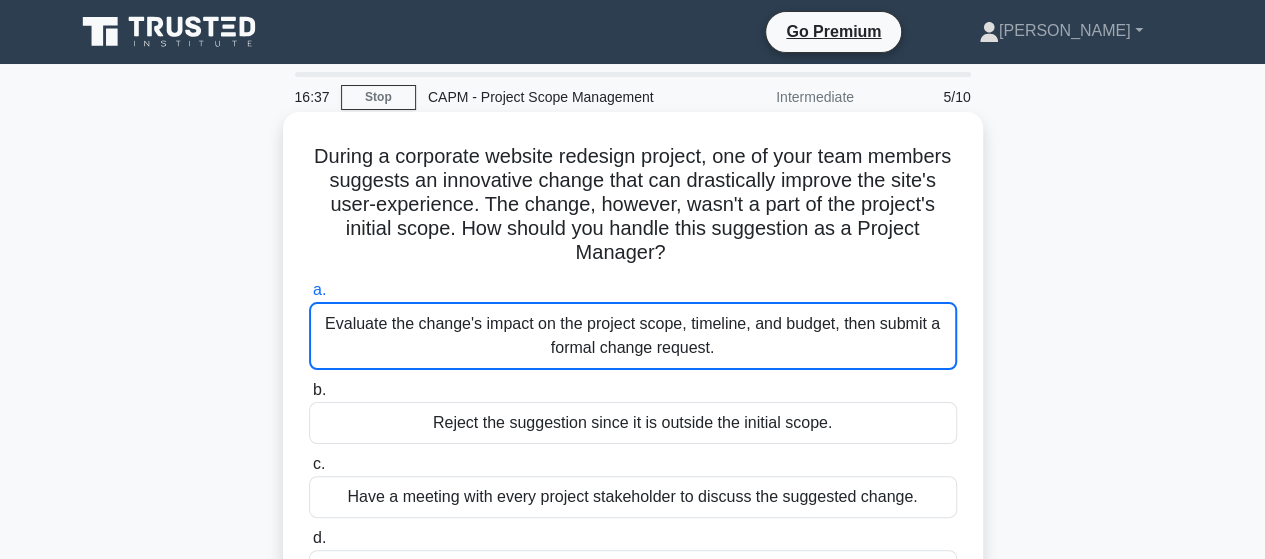 click on "Evaluate the change's impact on the project scope, timeline, and budget, then submit a formal change request." at bounding box center (633, 336) 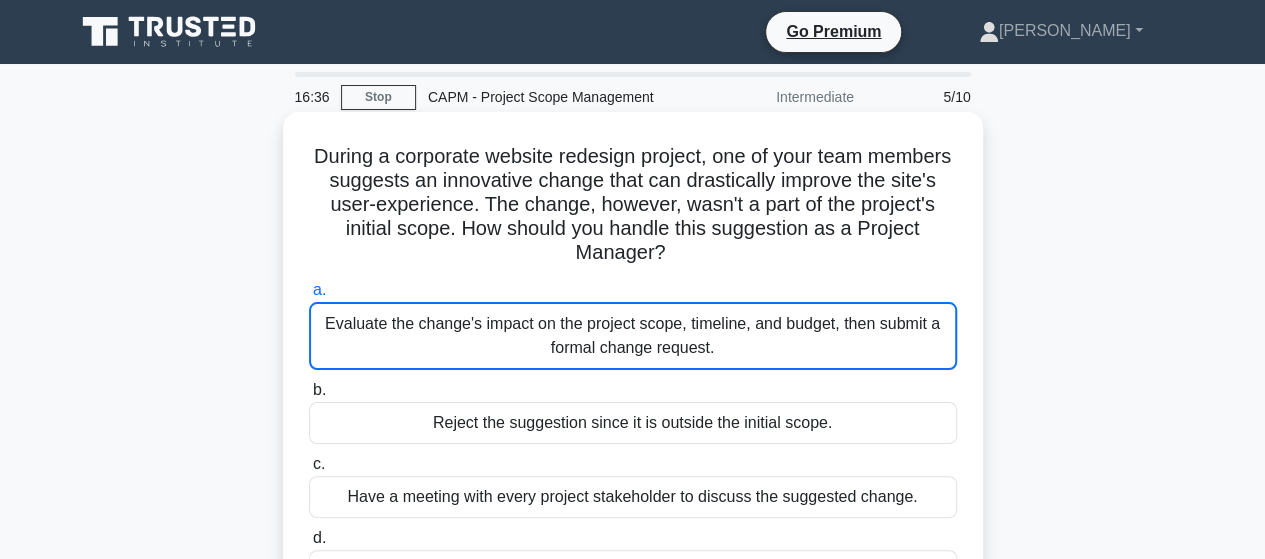 click on "Evaluate the change's impact on the project scope, timeline, and budget, then submit a formal change request." at bounding box center [633, 336] 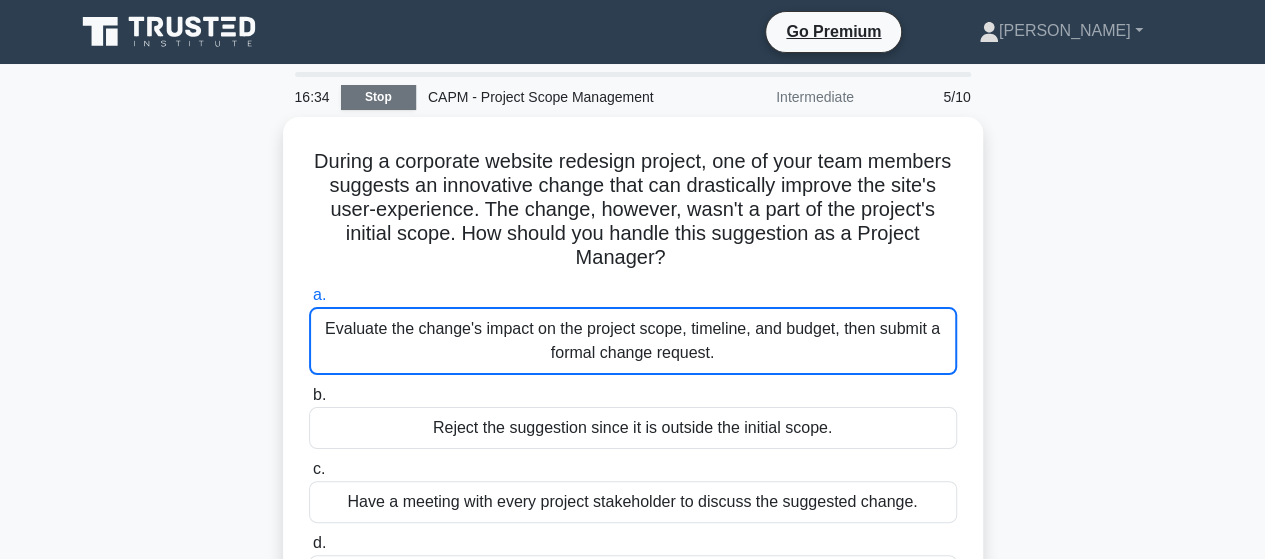 click on "Stop" at bounding box center [378, 97] 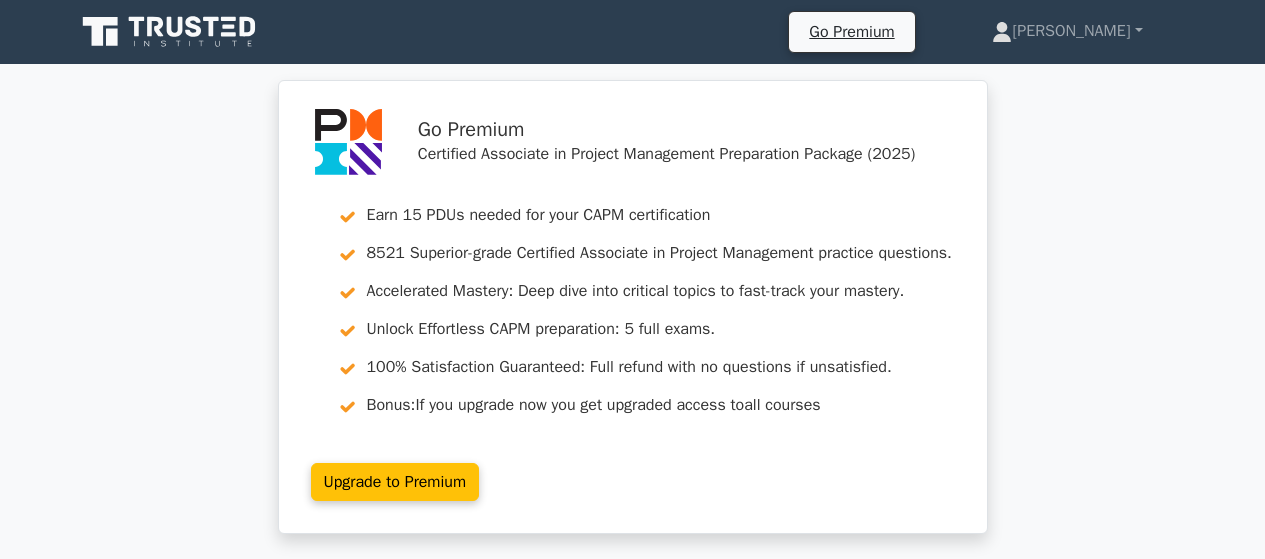 scroll, scrollTop: 0, scrollLeft: 0, axis: both 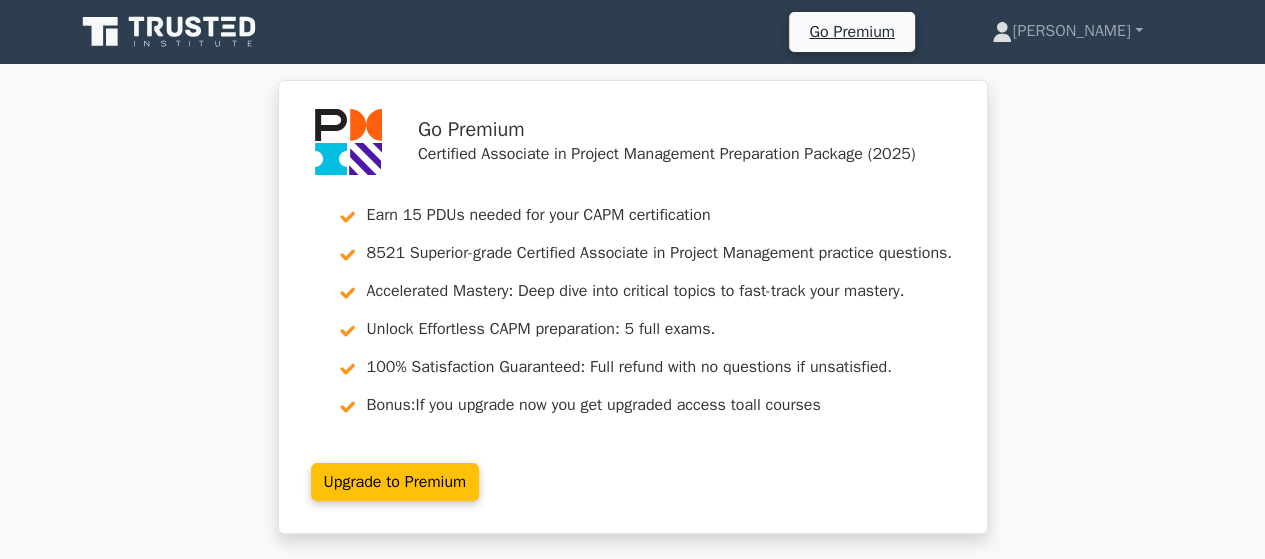 drag, startPoint x: 0, startPoint y: 0, endPoint x: 1170, endPoint y: 248, distance: 1195.995 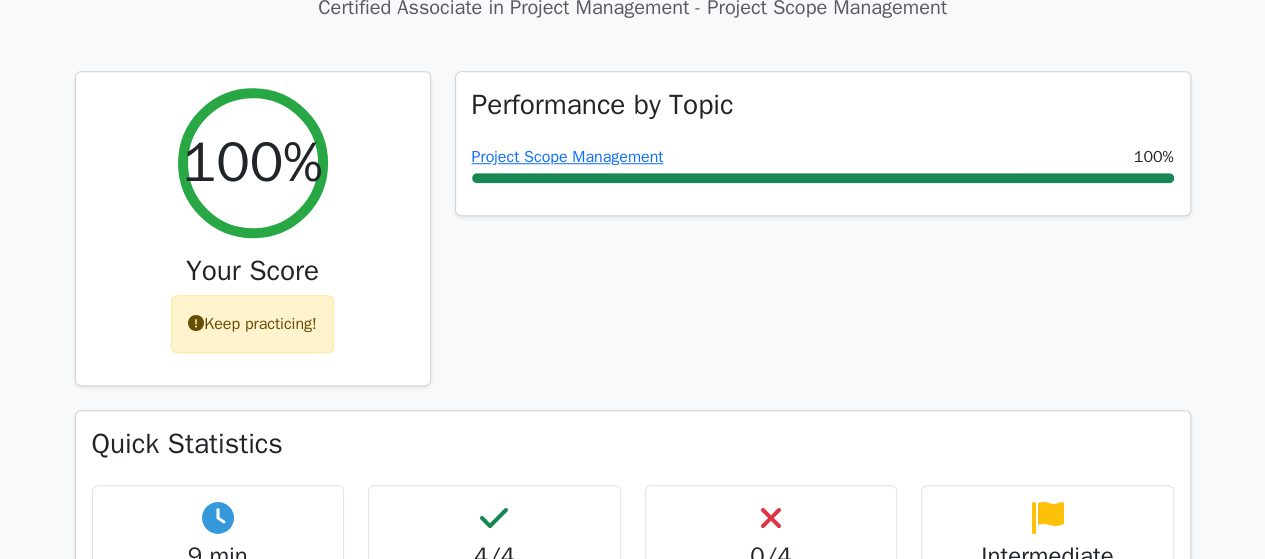scroll, scrollTop: 0, scrollLeft: 0, axis: both 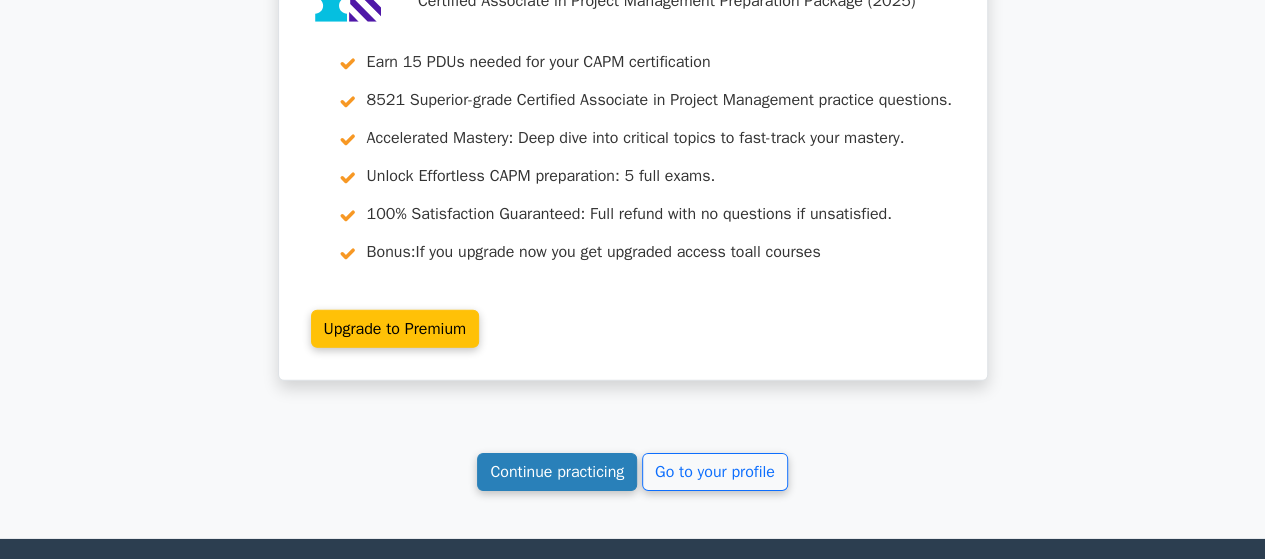 click on "Continue practicing" at bounding box center [557, 472] 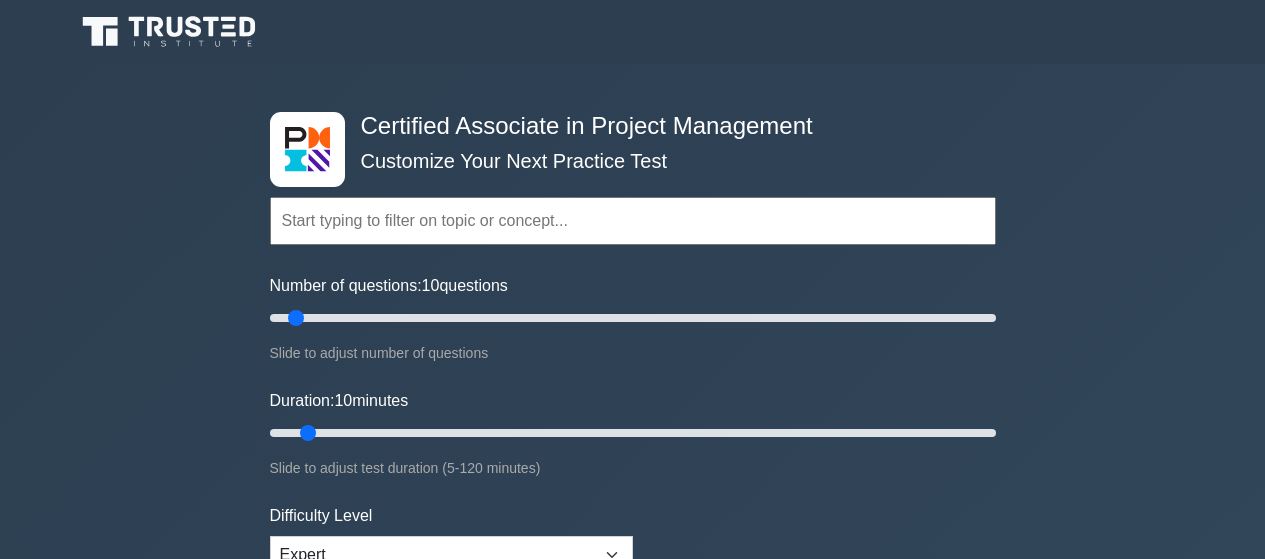 scroll, scrollTop: 0, scrollLeft: 0, axis: both 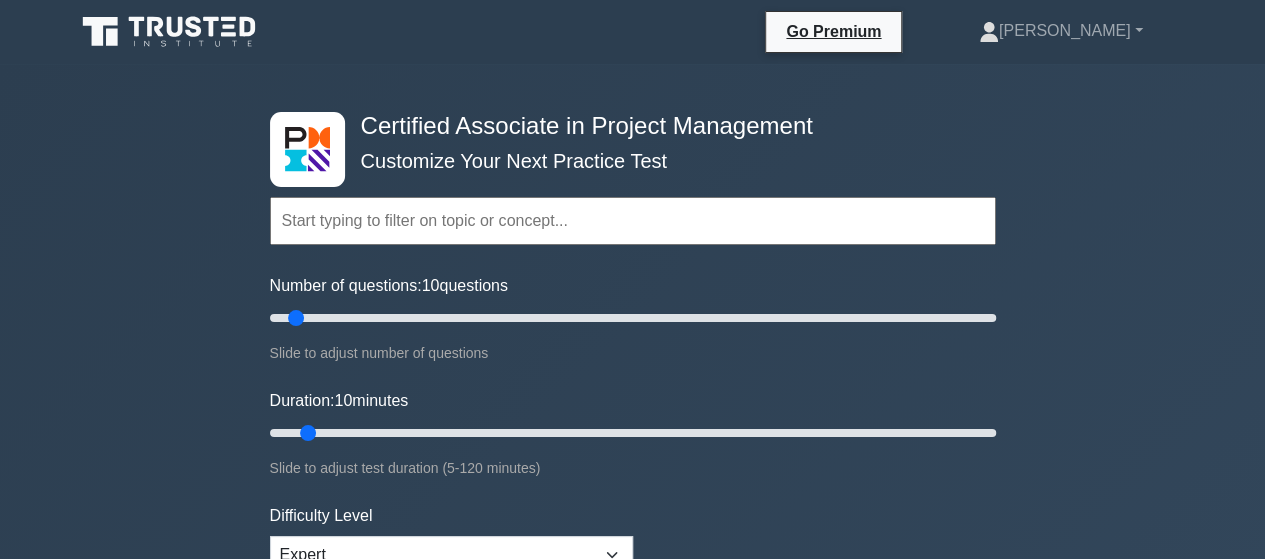 click at bounding box center [633, 221] 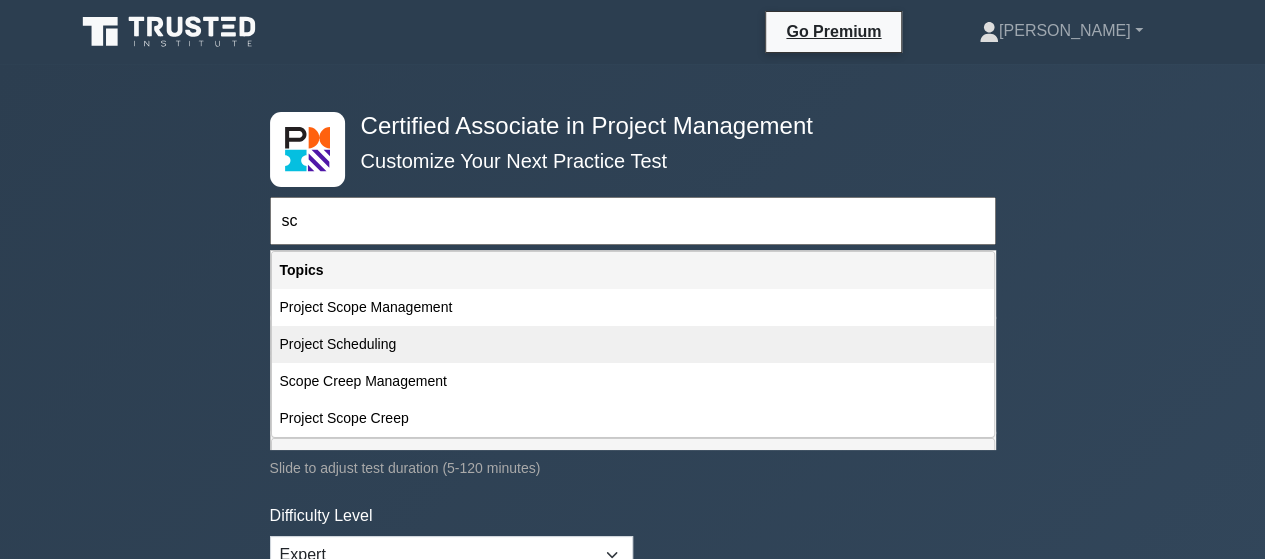 click on "Project Scheduling" at bounding box center (633, 344) 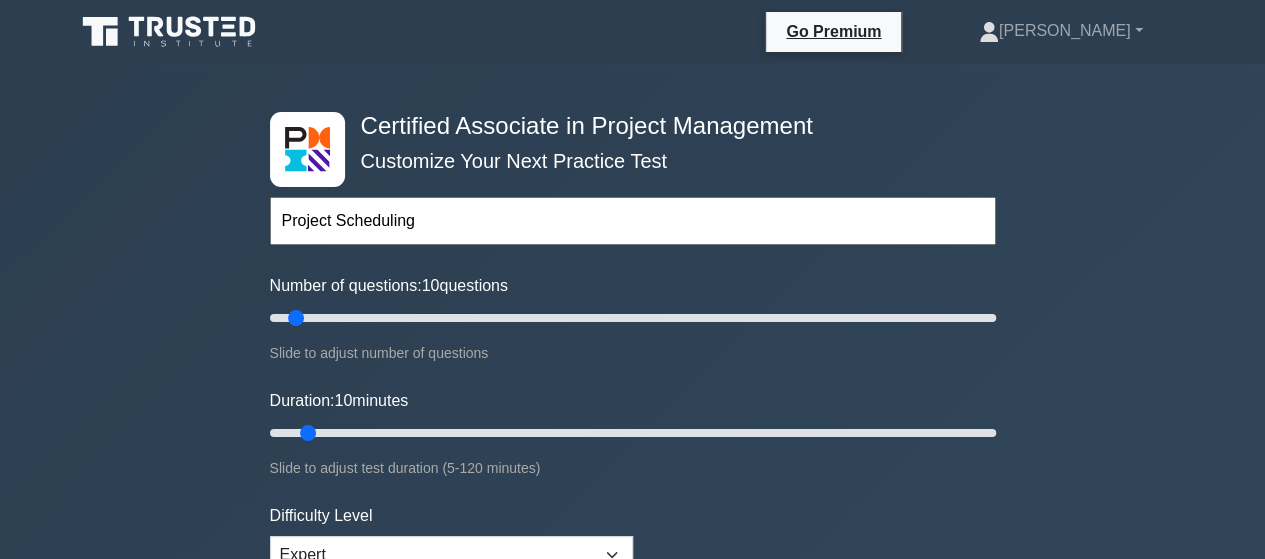 click on "Duration:  10  minutes
Slide to adjust test duration (5-120 minutes)" at bounding box center (633, 434) 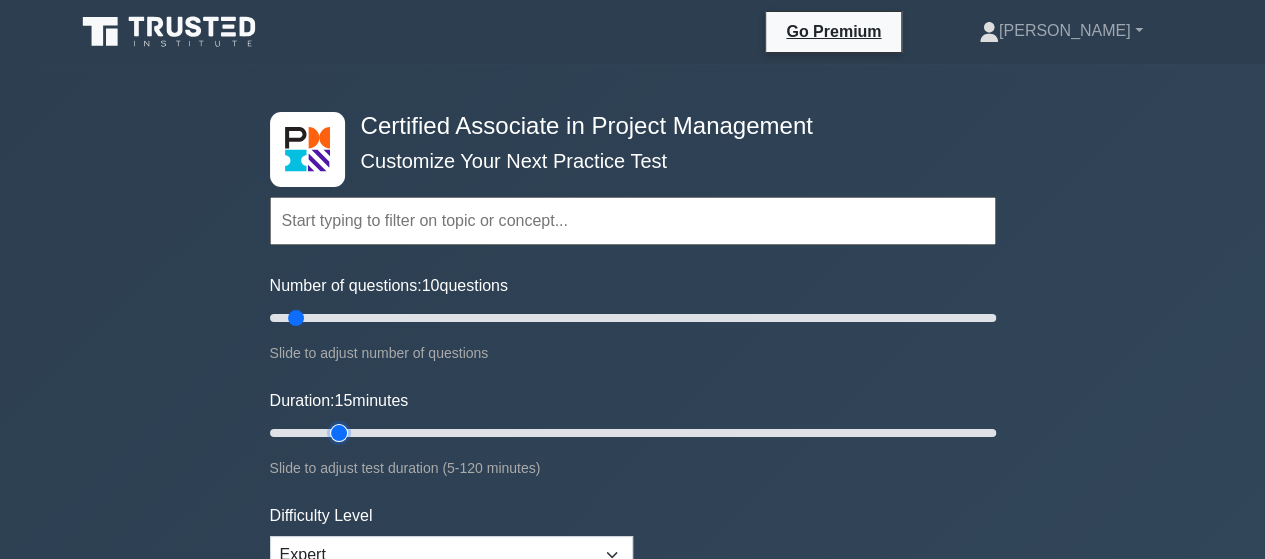 type on "15" 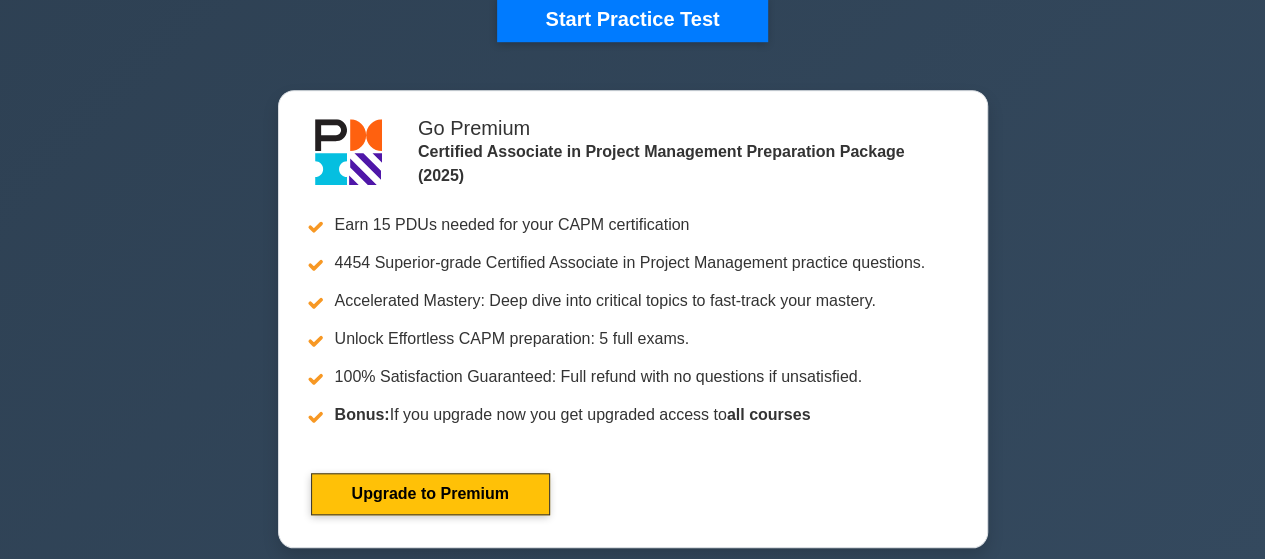 scroll, scrollTop: 702, scrollLeft: 0, axis: vertical 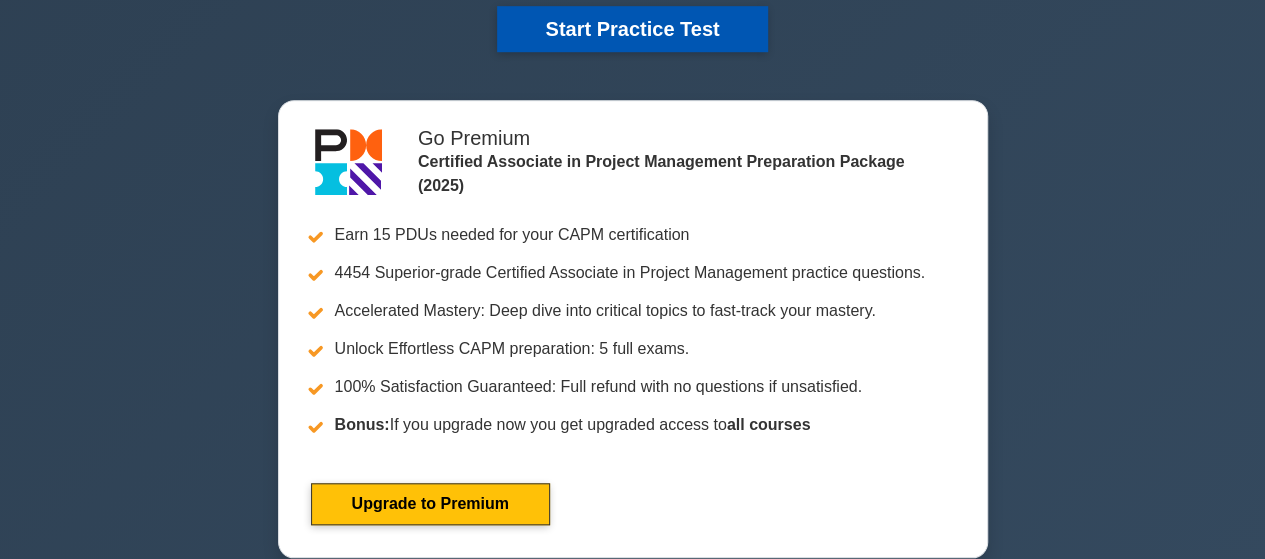 click on "Start Practice Test" at bounding box center [632, 29] 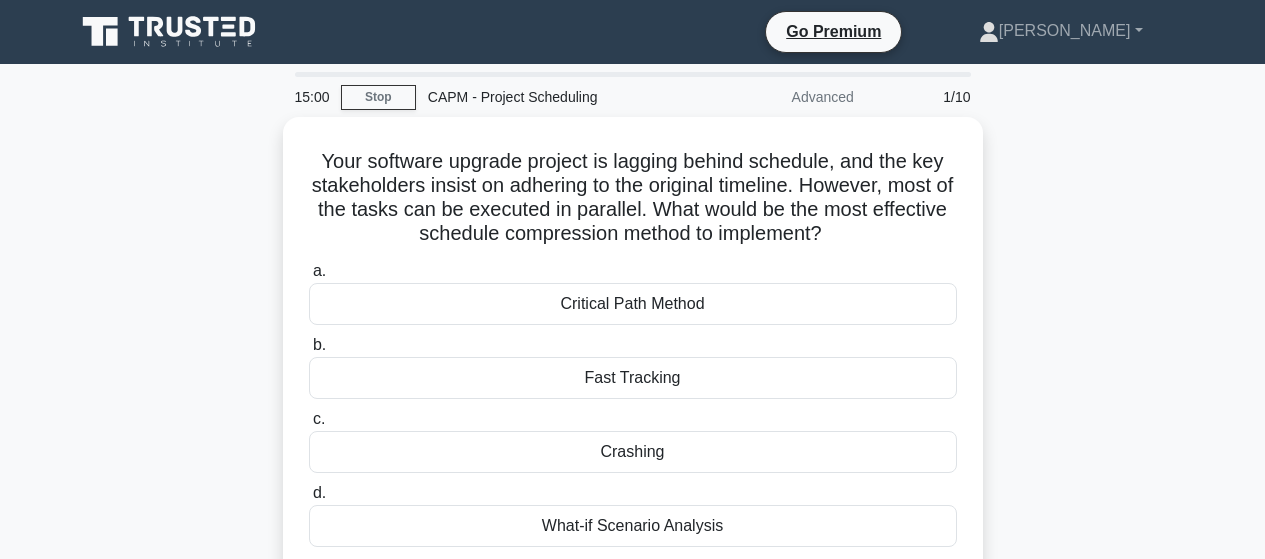 scroll, scrollTop: 0, scrollLeft: 0, axis: both 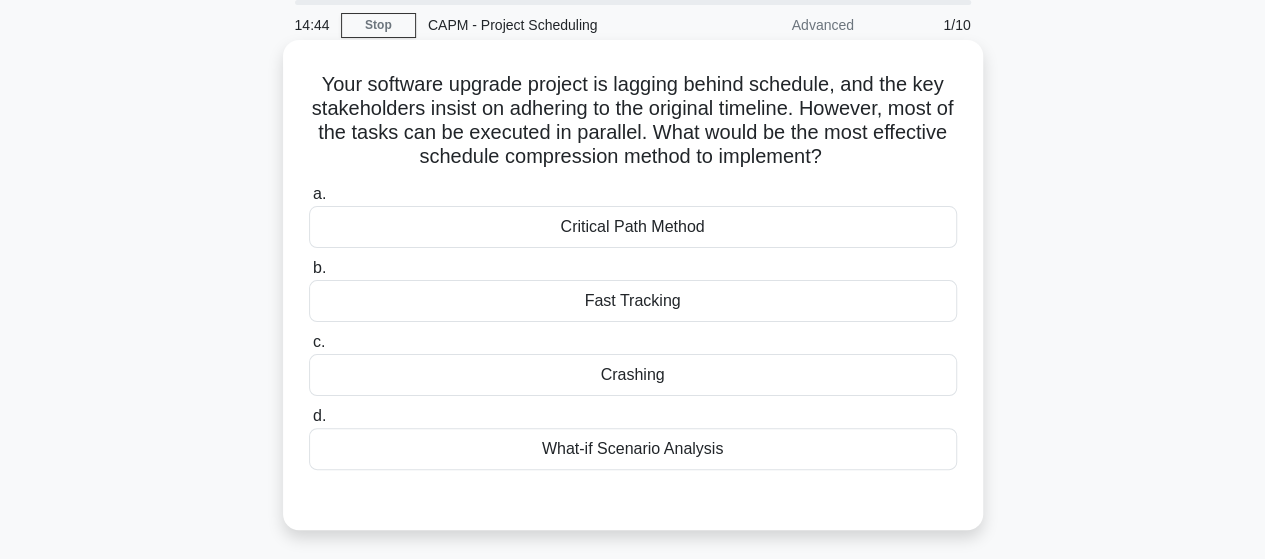 click on "Fast Tracking" at bounding box center [633, 301] 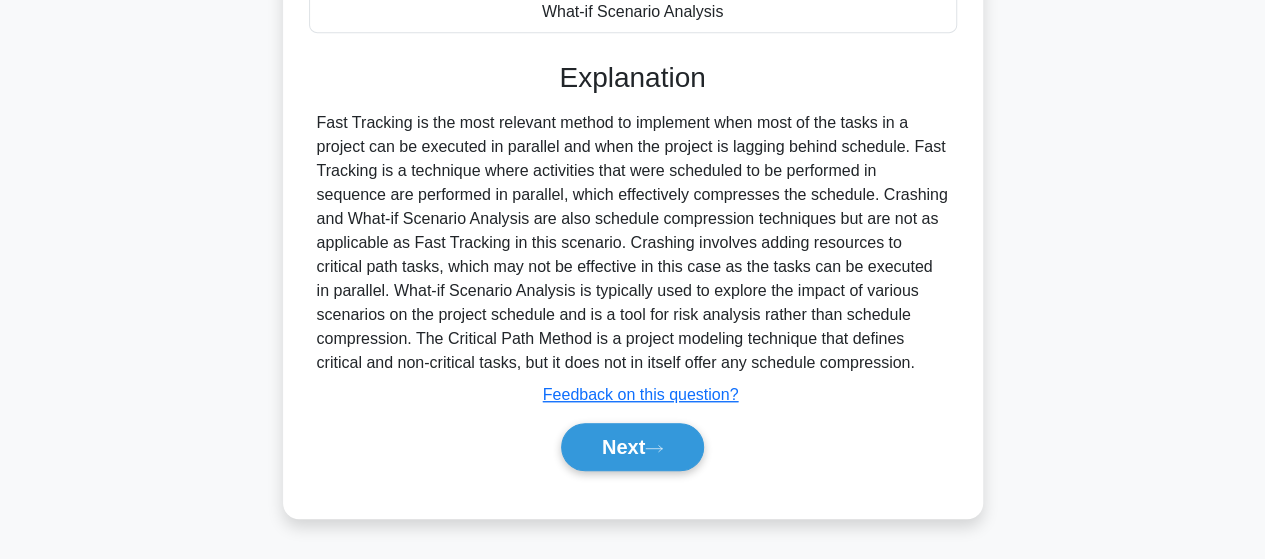 scroll, scrollTop: 521, scrollLeft: 0, axis: vertical 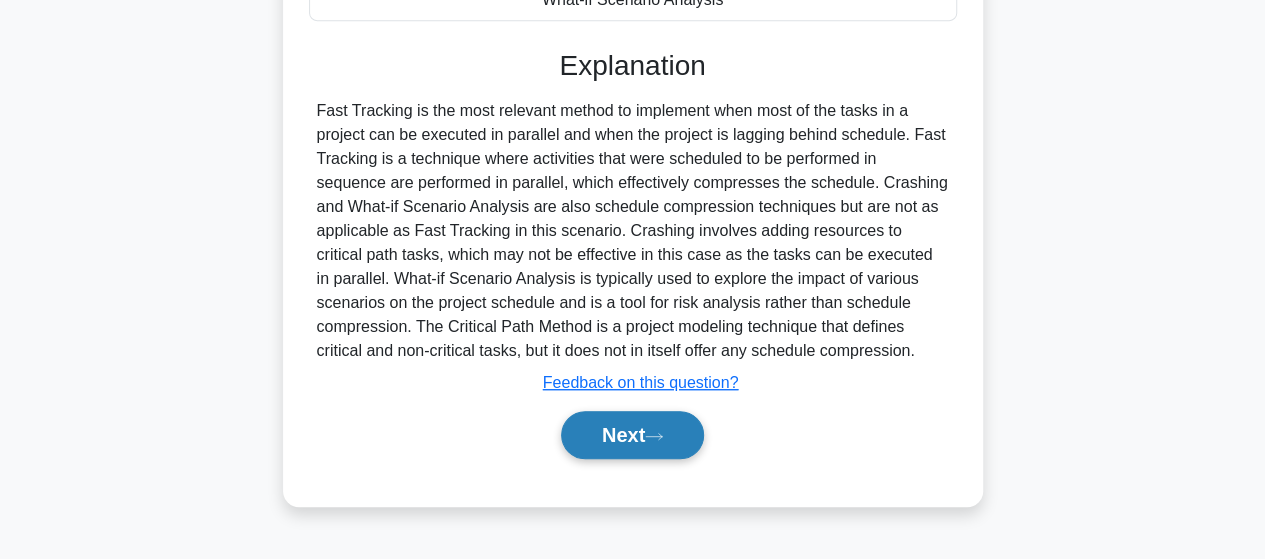 click on "Next" at bounding box center [632, 435] 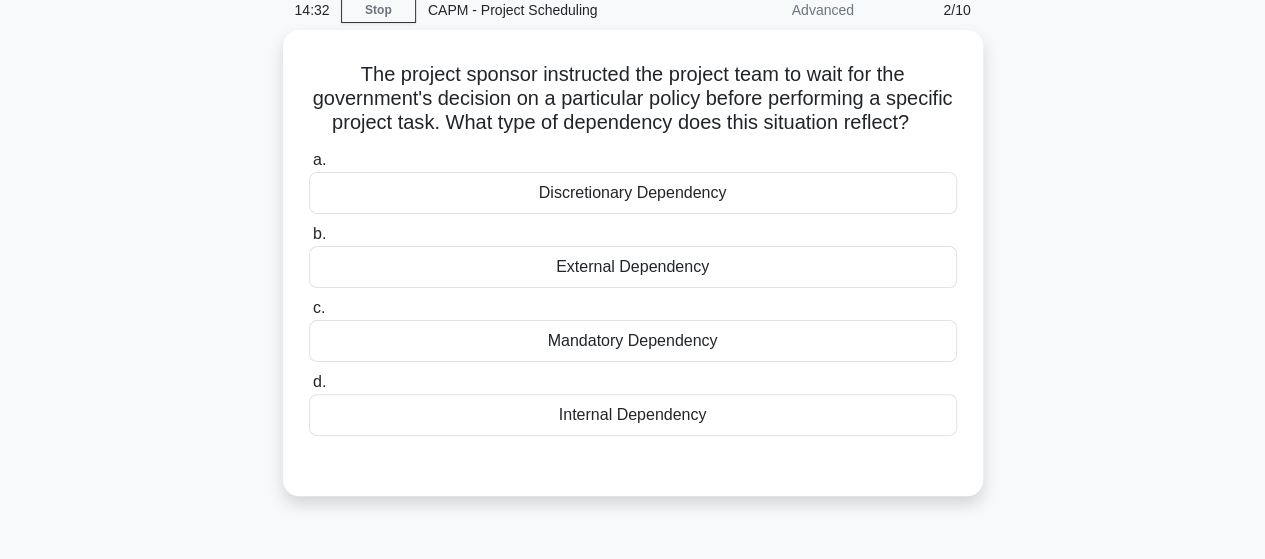 scroll, scrollTop: 88, scrollLeft: 0, axis: vertical 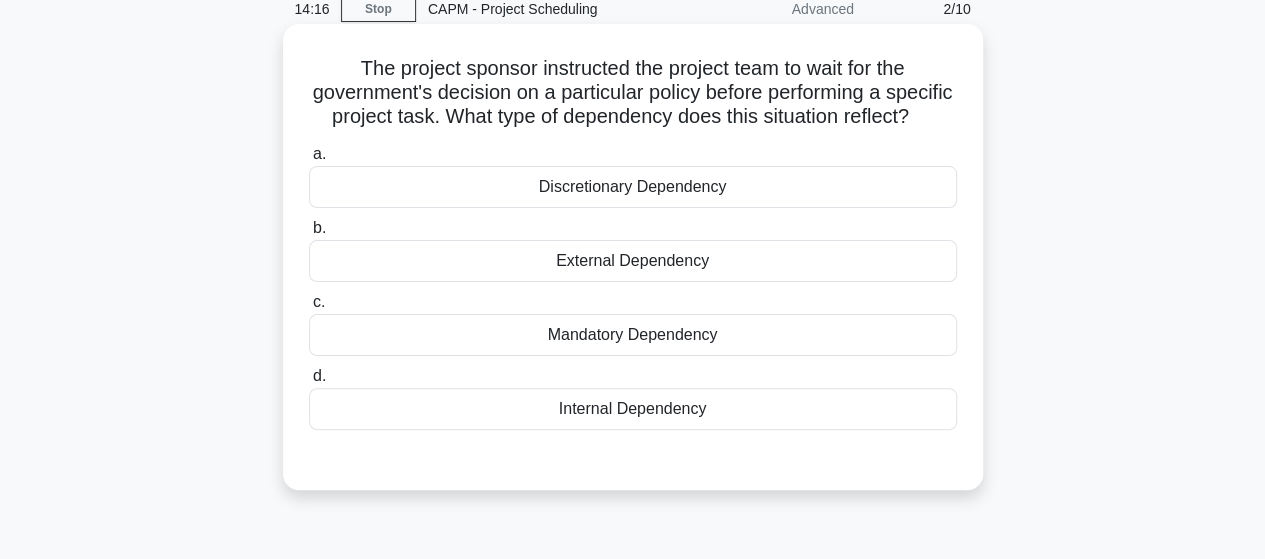 click on "External Dependency" at bounding box center (633, 261) 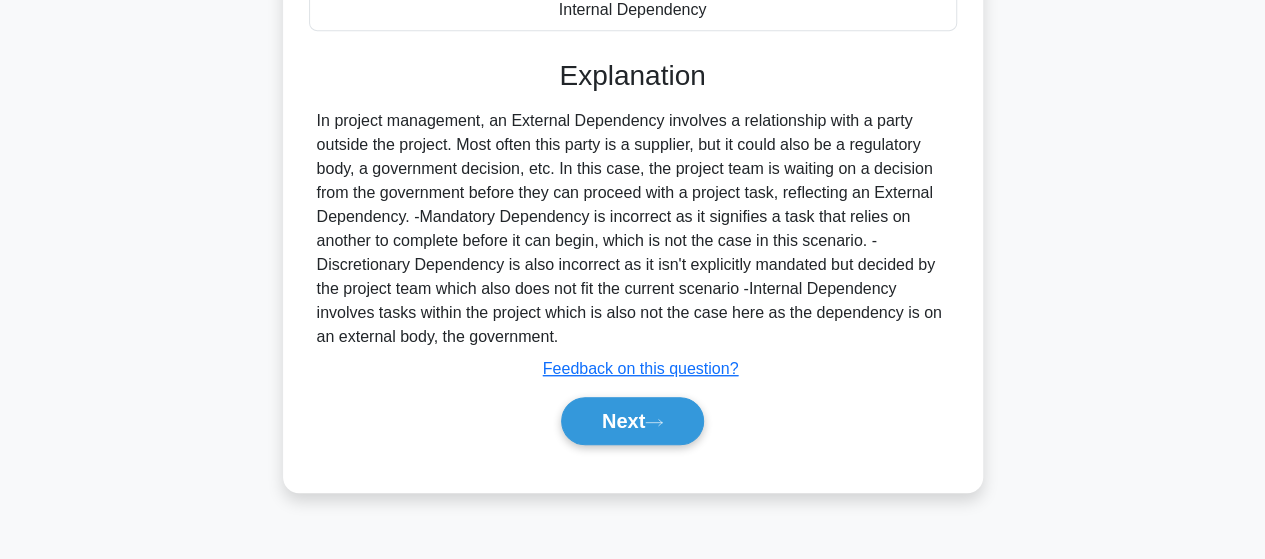 scroll, scrollTop: 521, scrollLeft: 0, axis: vertical 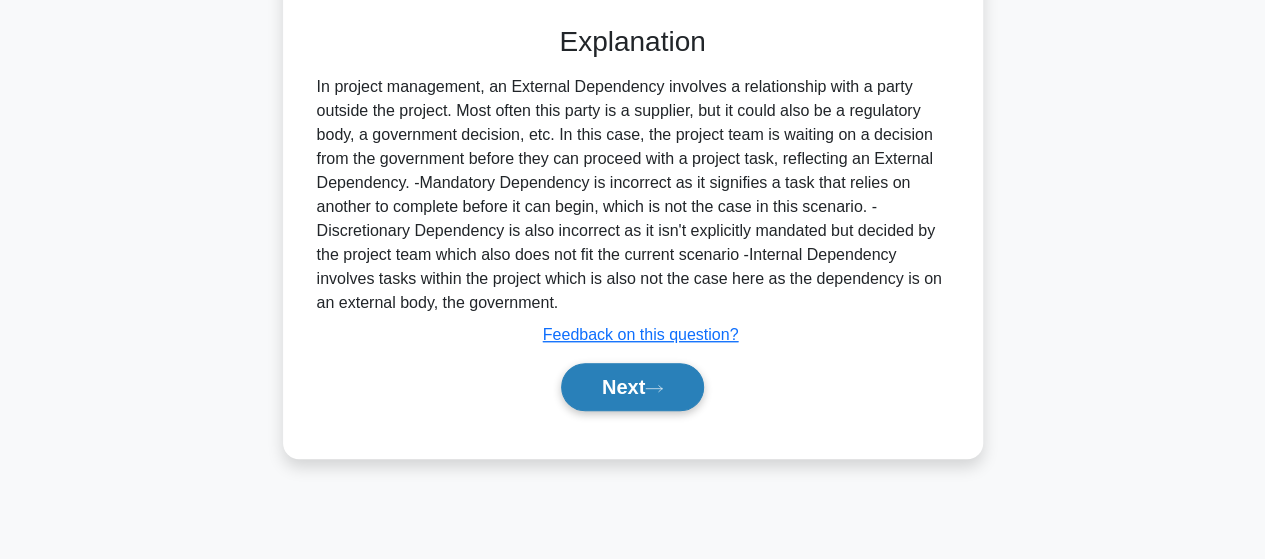 click 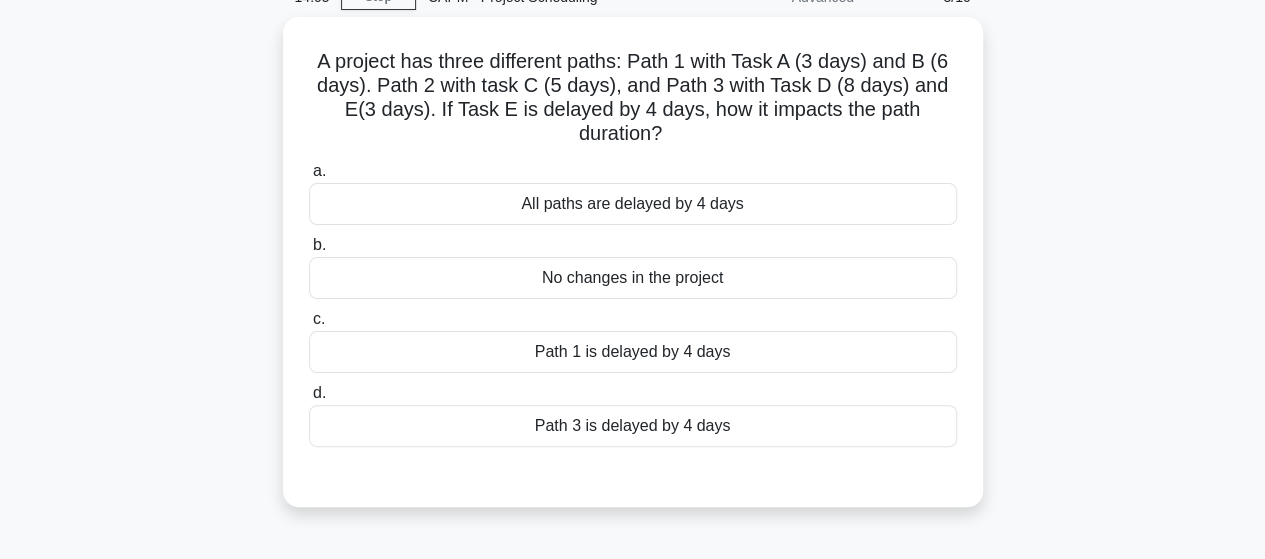 scroll, scrollTop: 96, scrollLeft: 0, axis: vertical 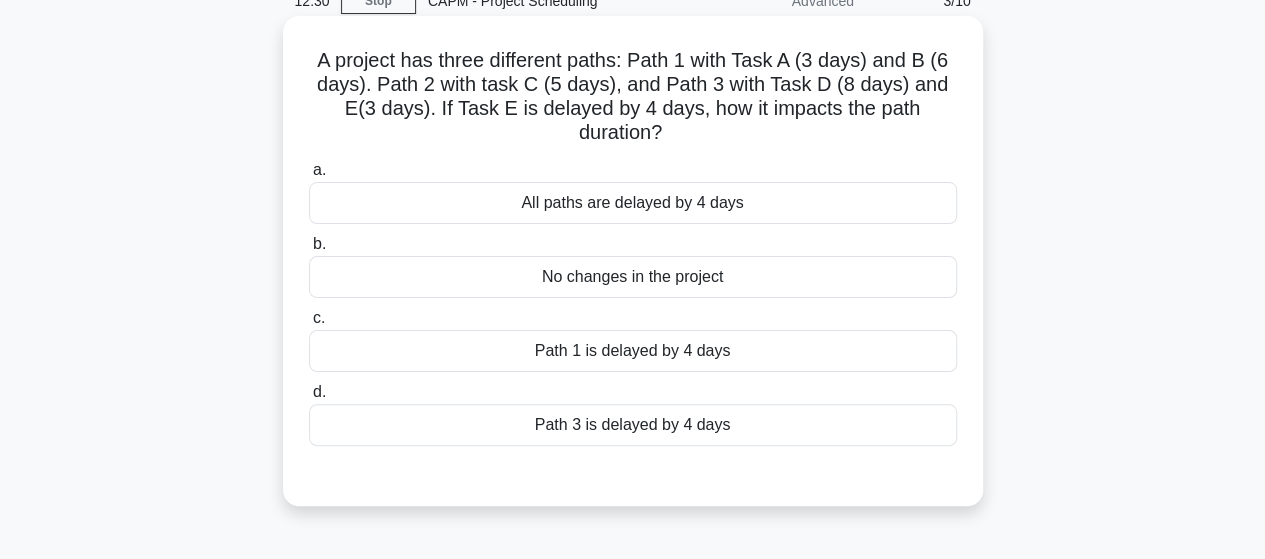 click on "All paths are delayed by 4 days" at bounding box center (633, 203) 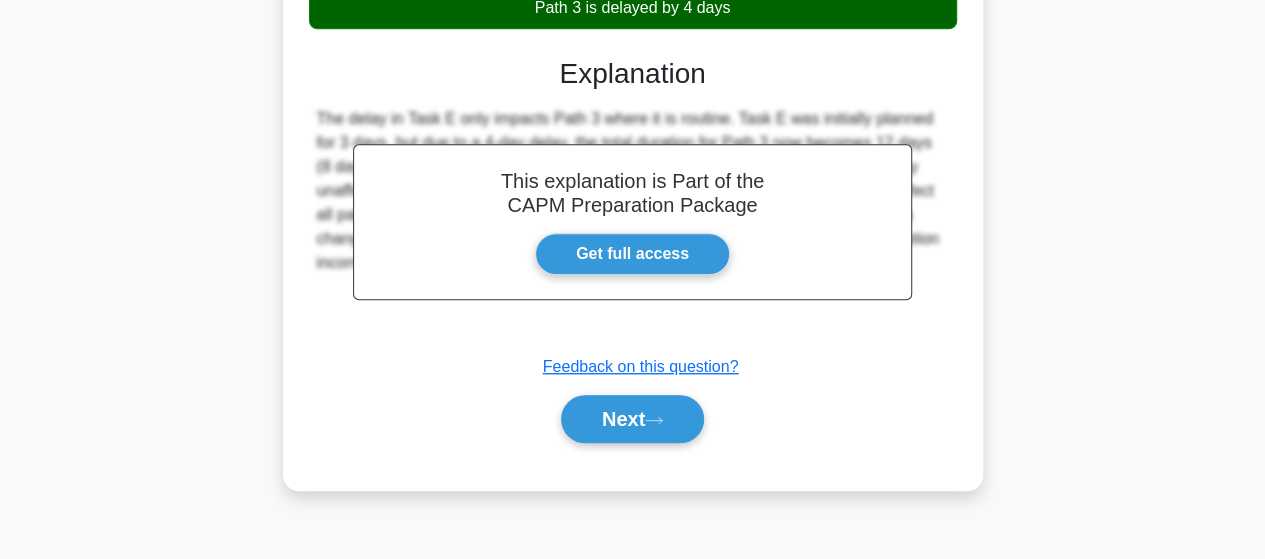 scroll, scrollTop: 521, scrollLeft: 0, axis: vertical 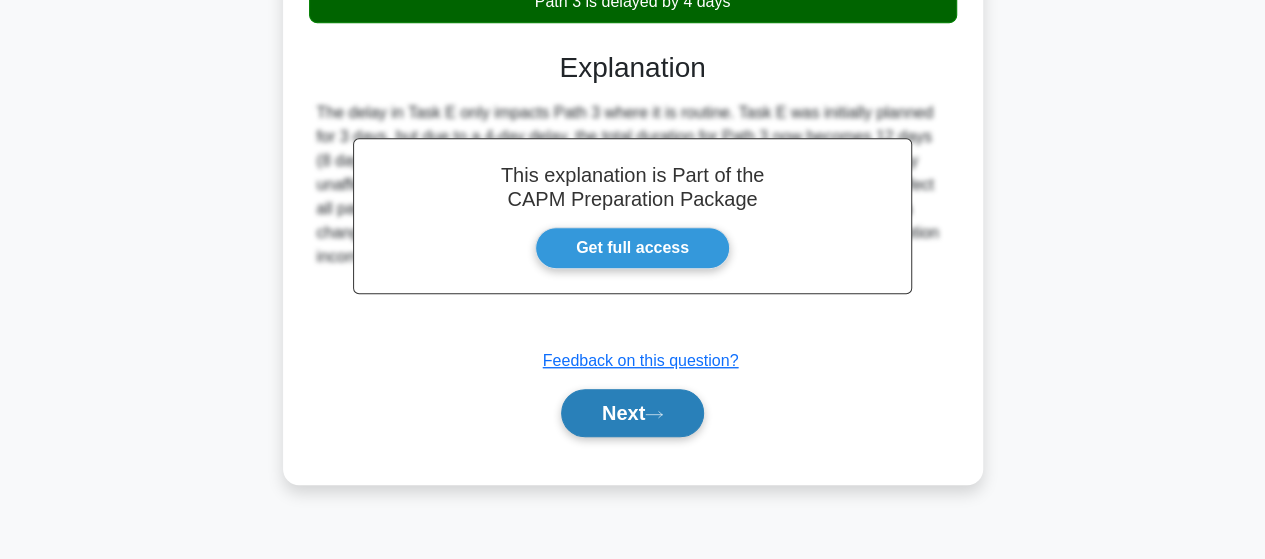 click 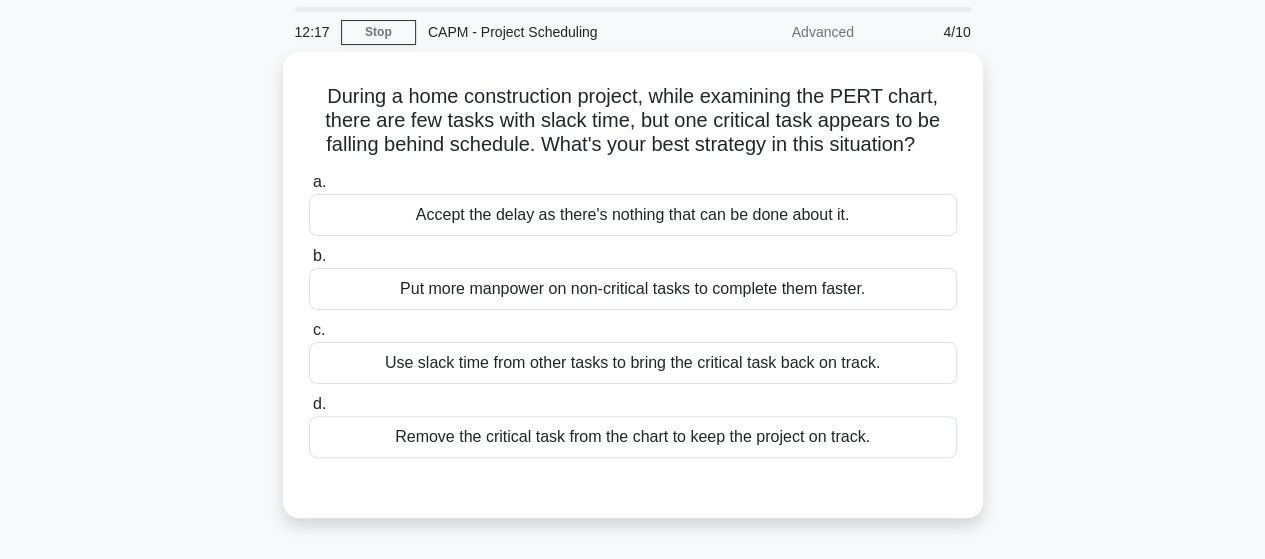 scroll, scrollTop: 66, scrollLeft: 0, axis: vertical 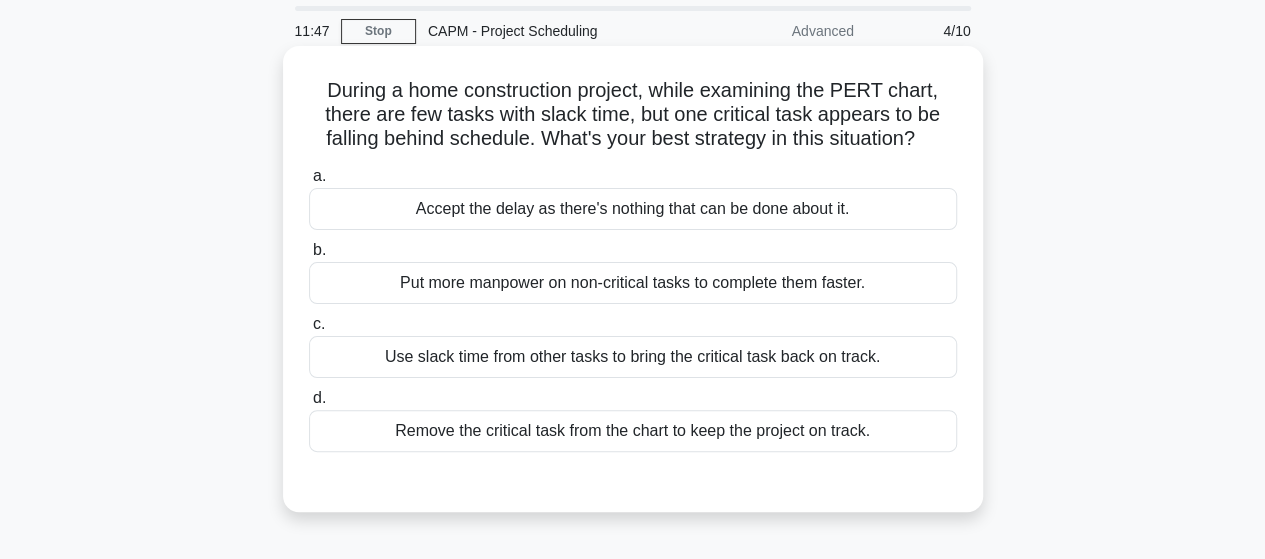 click on "Use slack time from other tasks to bring the critical task back on track." at bounding box center (633, 357) 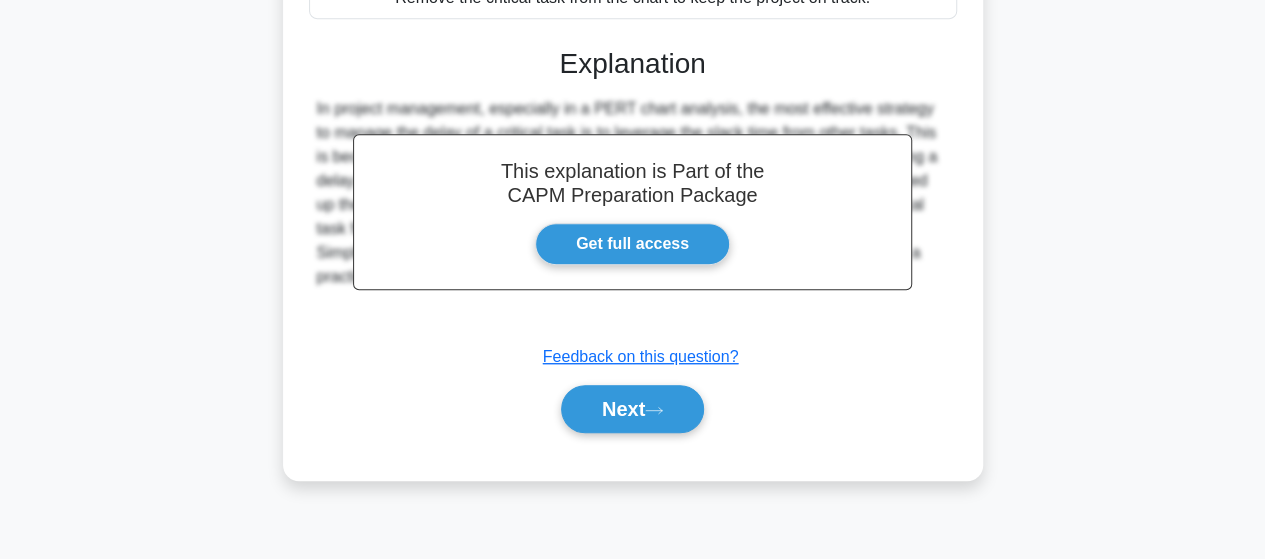 scroll, scrollTop: 506, scrollLeft: 0, axis: vertical 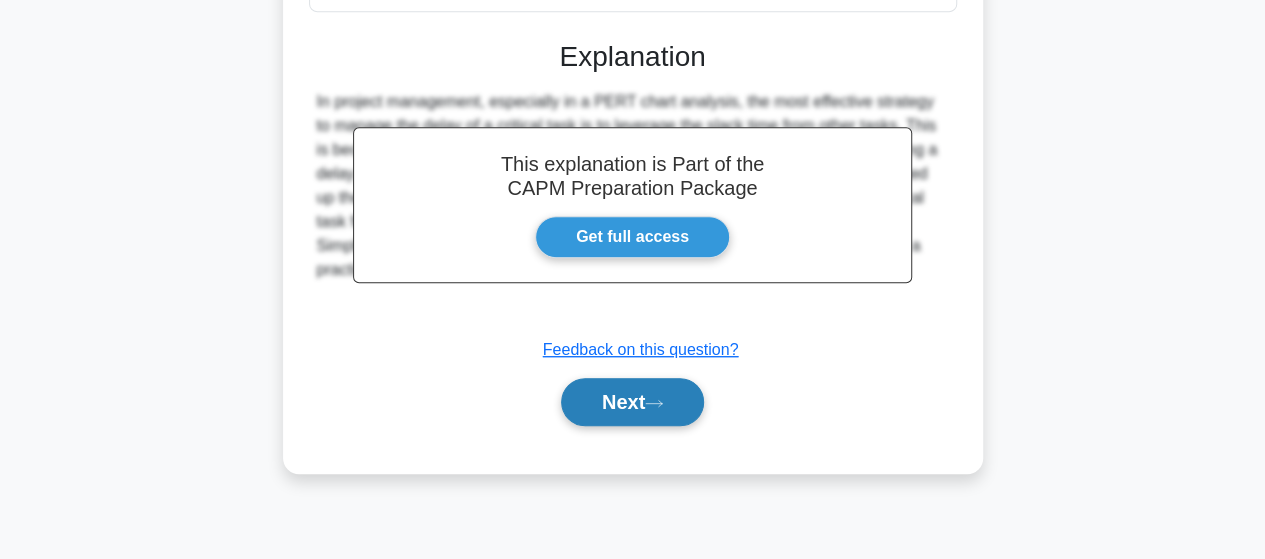 click on "Next" at bounding box center [632, 402] 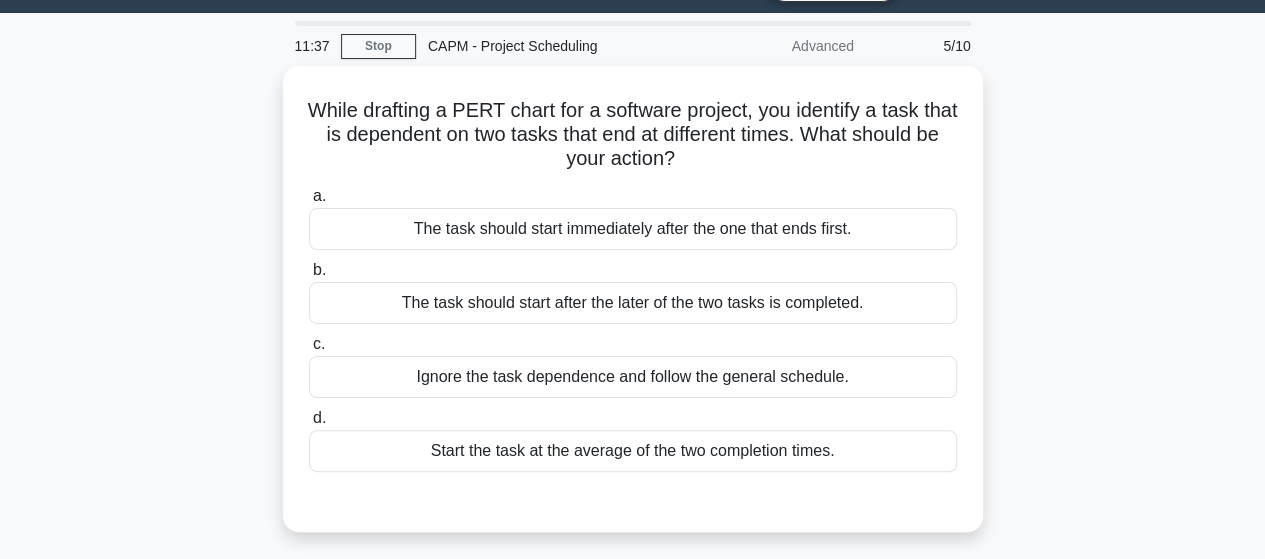 scroll, scrollTop: 52, scrollLeft: 0, axis: vertical 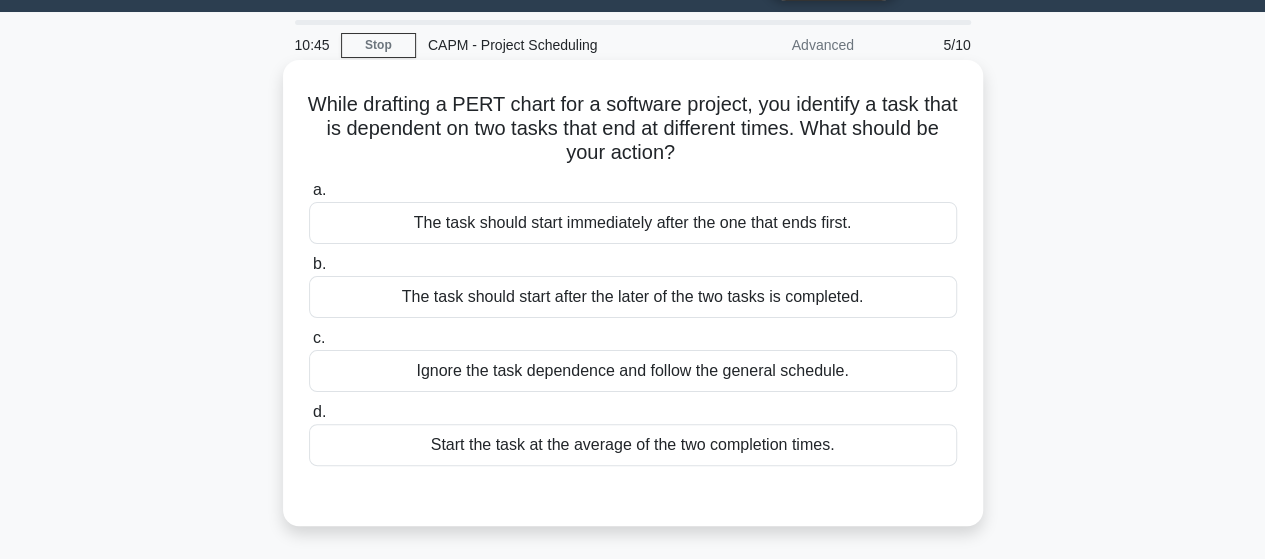 click on "Start the task at the average of the two completion times." at bounding box center [633, 445] 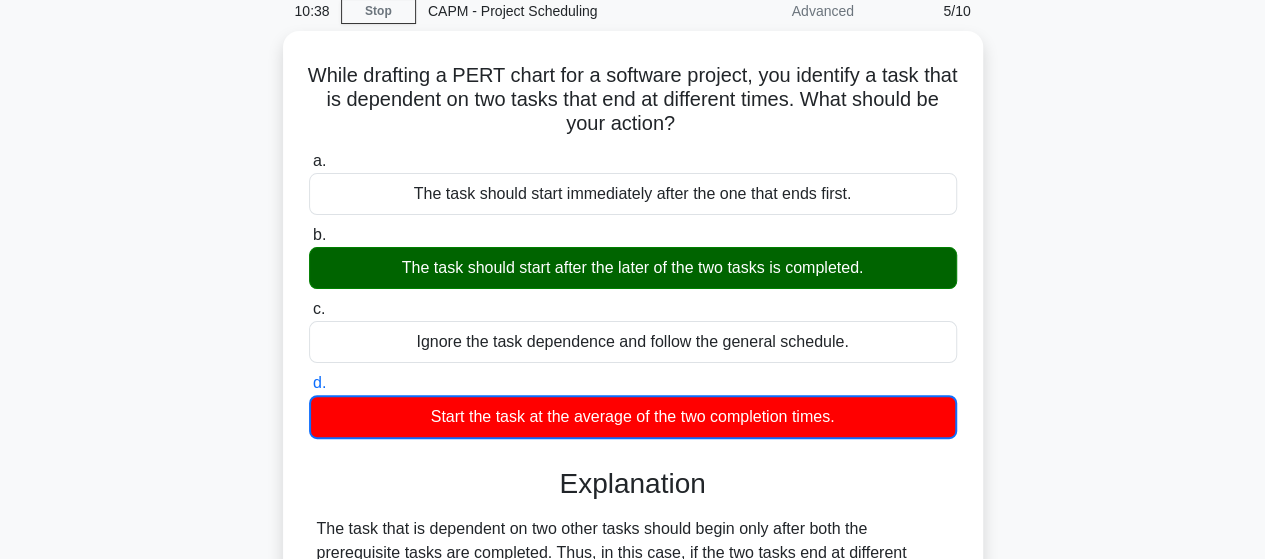 scroll, scrollTop: 130, scrollLeft: 0, axis: vertical 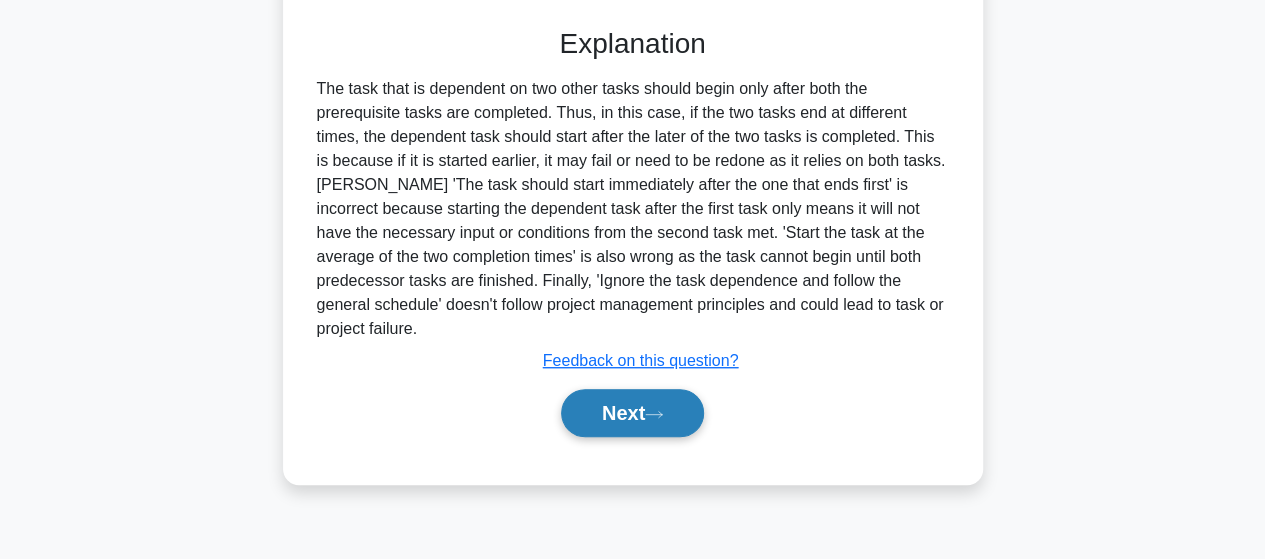 click on "Next" at bounding box center (632, 413) 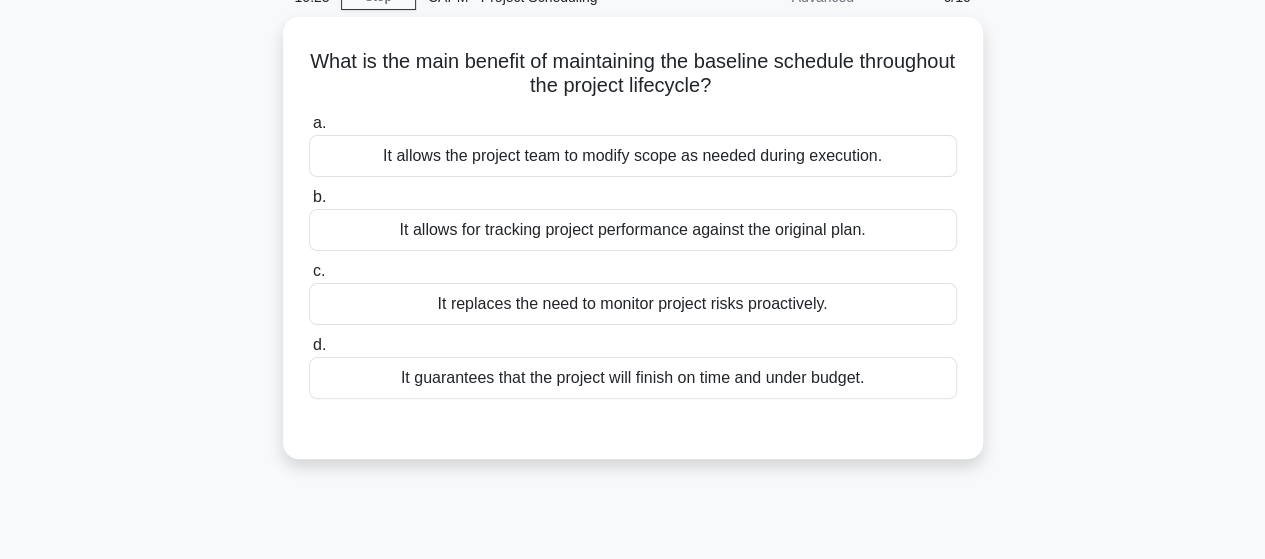 scroll, scrollTop: 98, scrollLeft: 0, axis: vertical 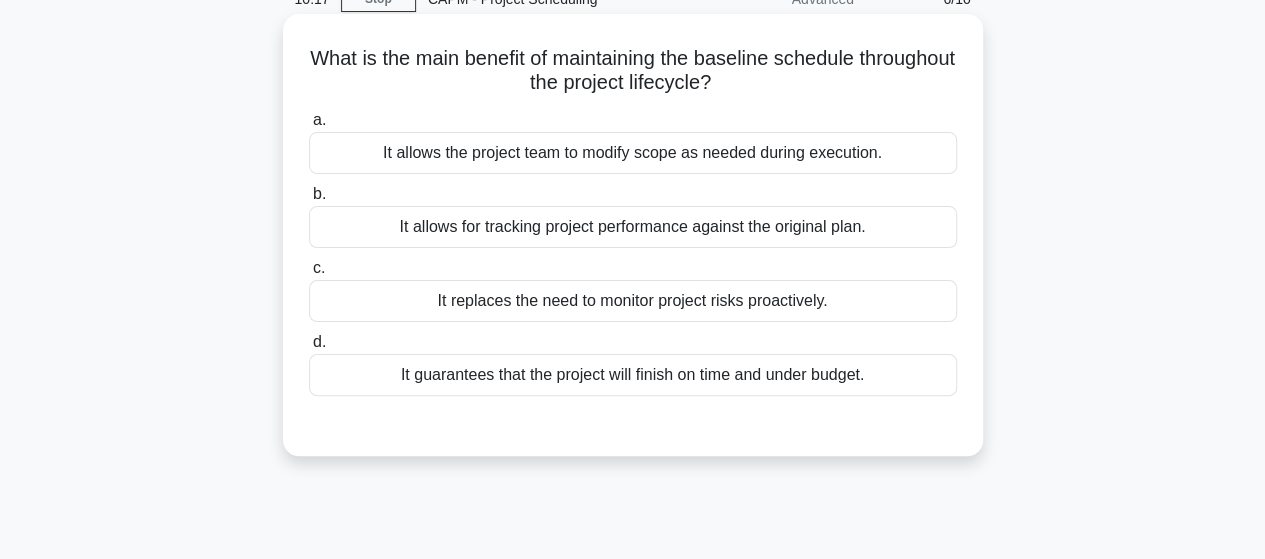 click on "It allows for tracking project performance against the original plan." at bounding box center [633, 227] 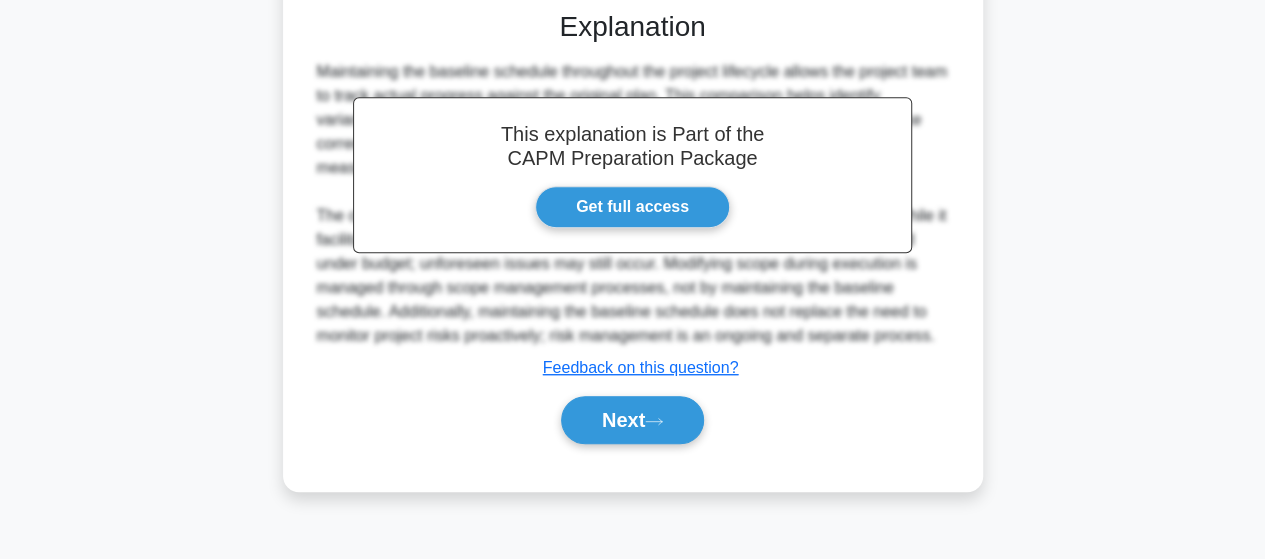 scroll, scrollTop: 521, scrollLeft: 0, axis: vertical 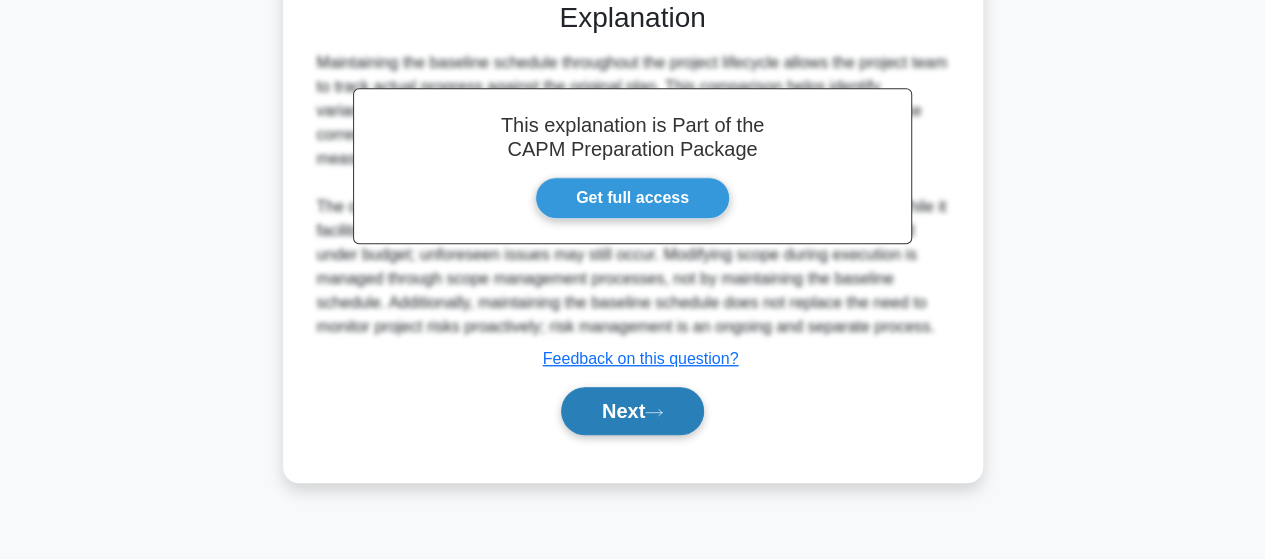 click on "Next" at bounding box center (632, 411) 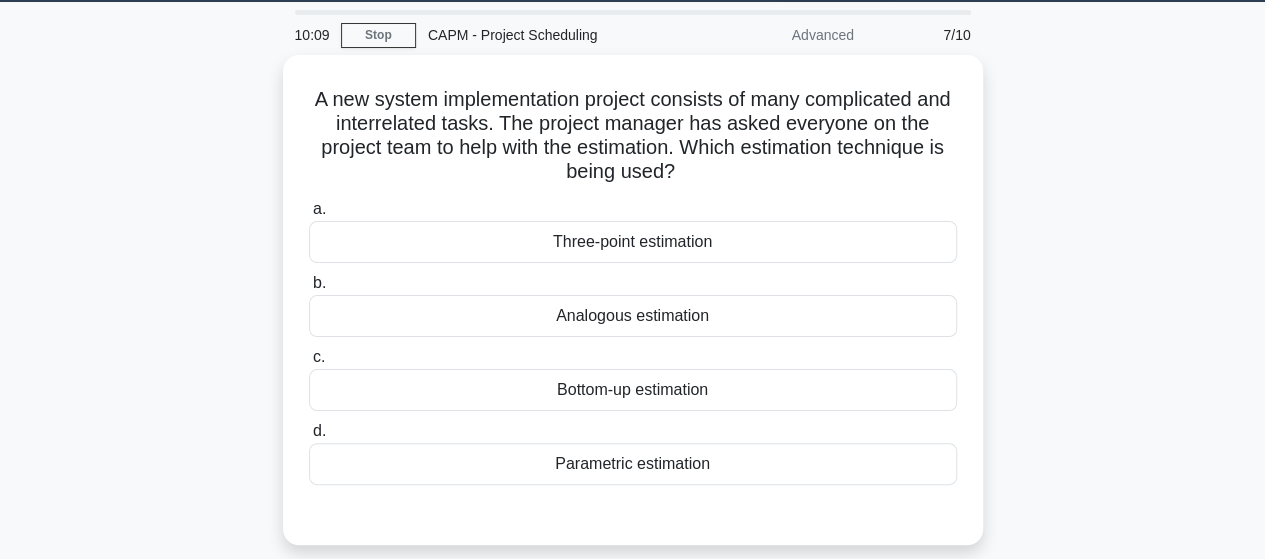 scroll, scrollTop: 64, scrollLeft: 0, axis: vertical 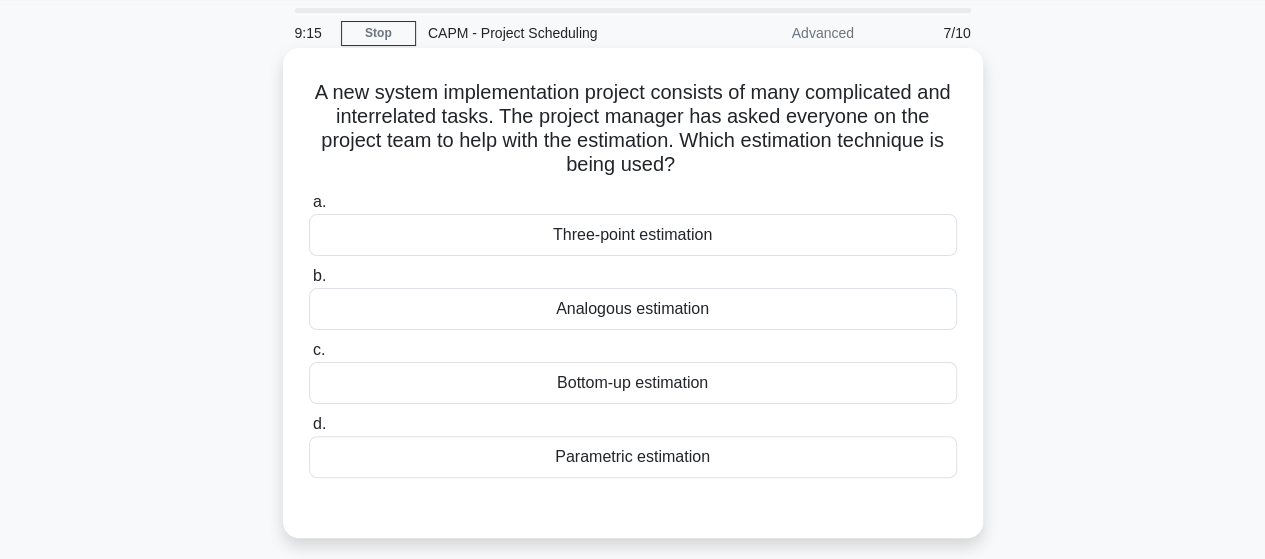 click on "Three-point estimation" at bounding box center [633, 235] 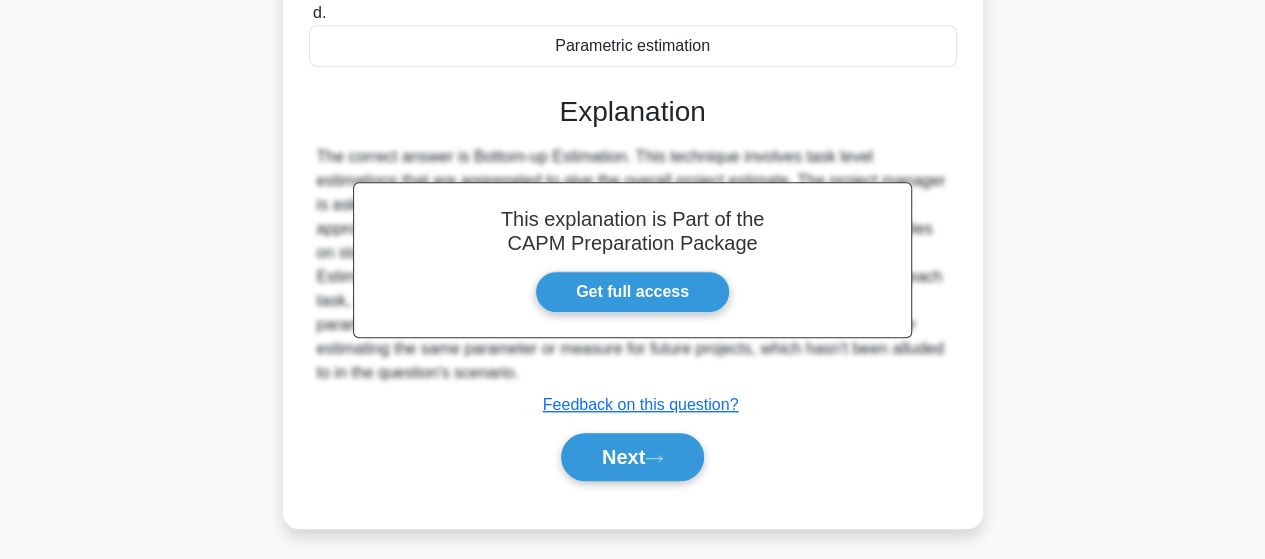 scroll, scrollTop: 521, scrollLeft: 0, axis: vertical 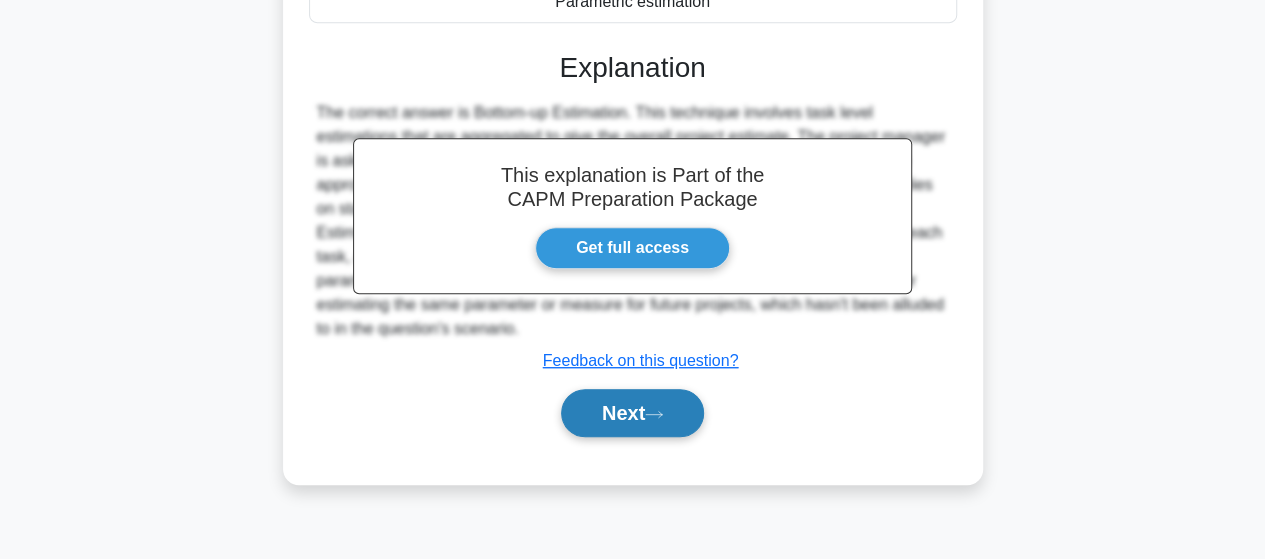 click on "Next" at bounding box center [632, 413] 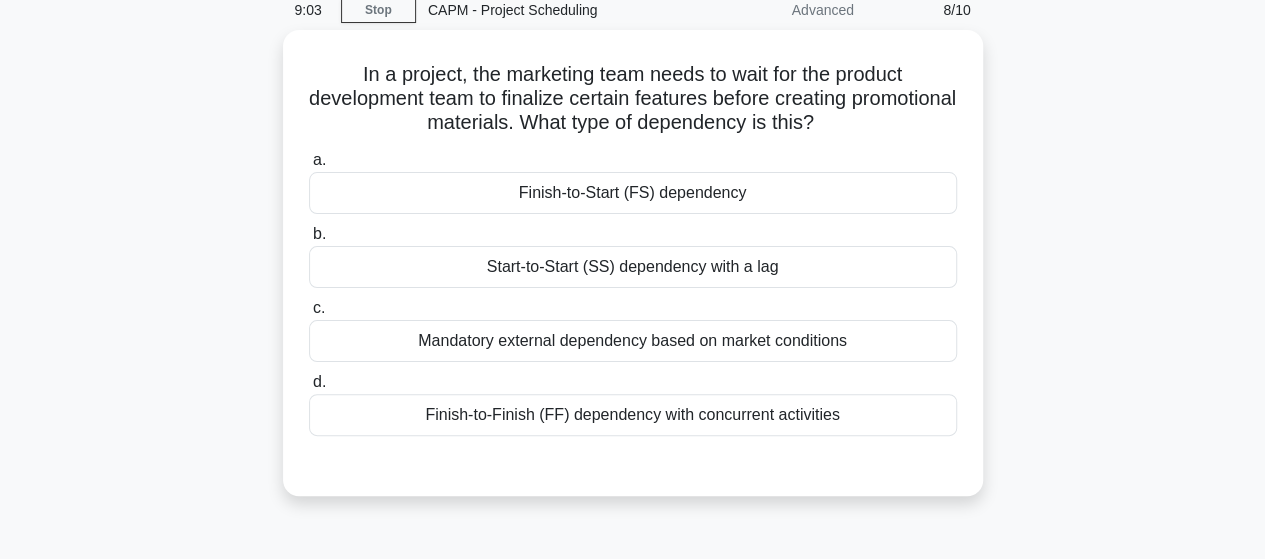 scroll, scrollTop: 90, scrollLeft: 0, axis: vertical 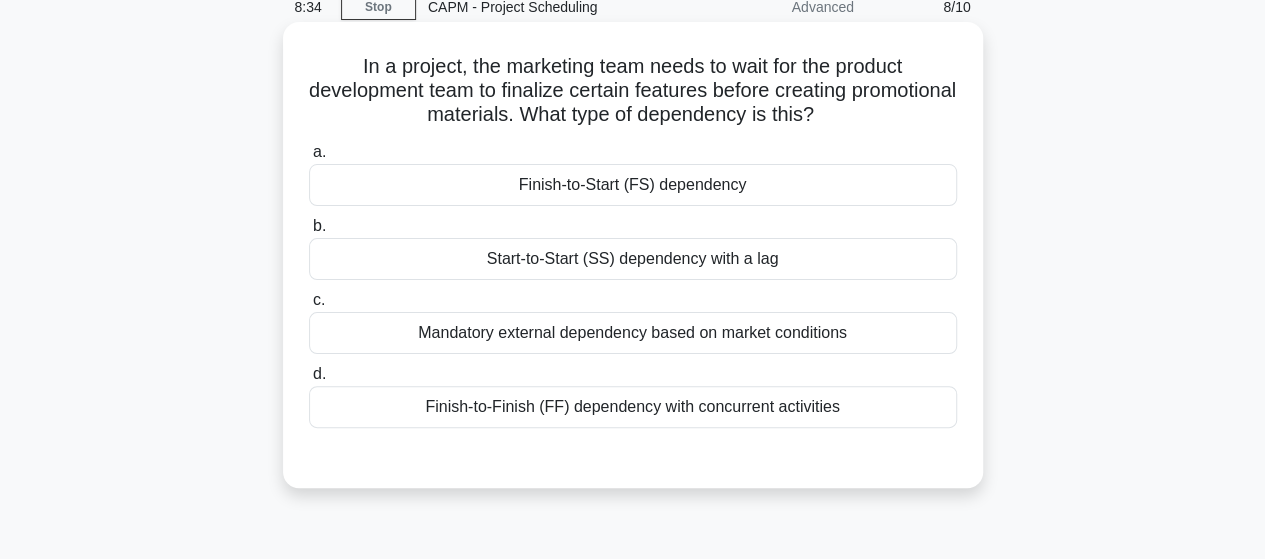 click on "Finish-to-Start (FS) dependency" at bounding box center [633, 185] 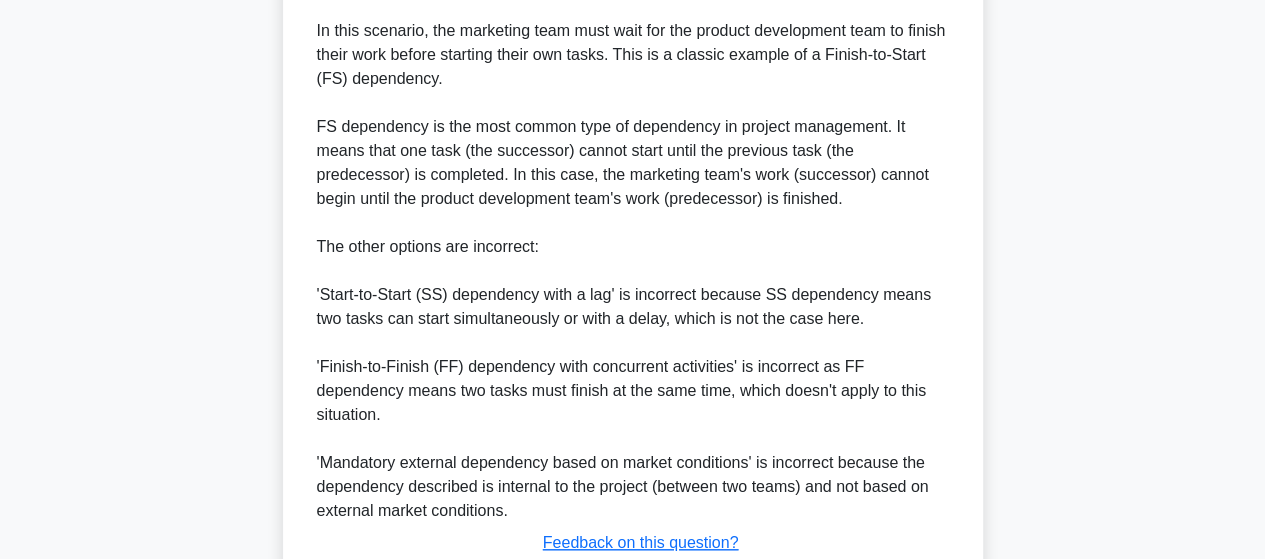 scroll, scrollTop: 743, scrollLeft: 0, axis: vertical 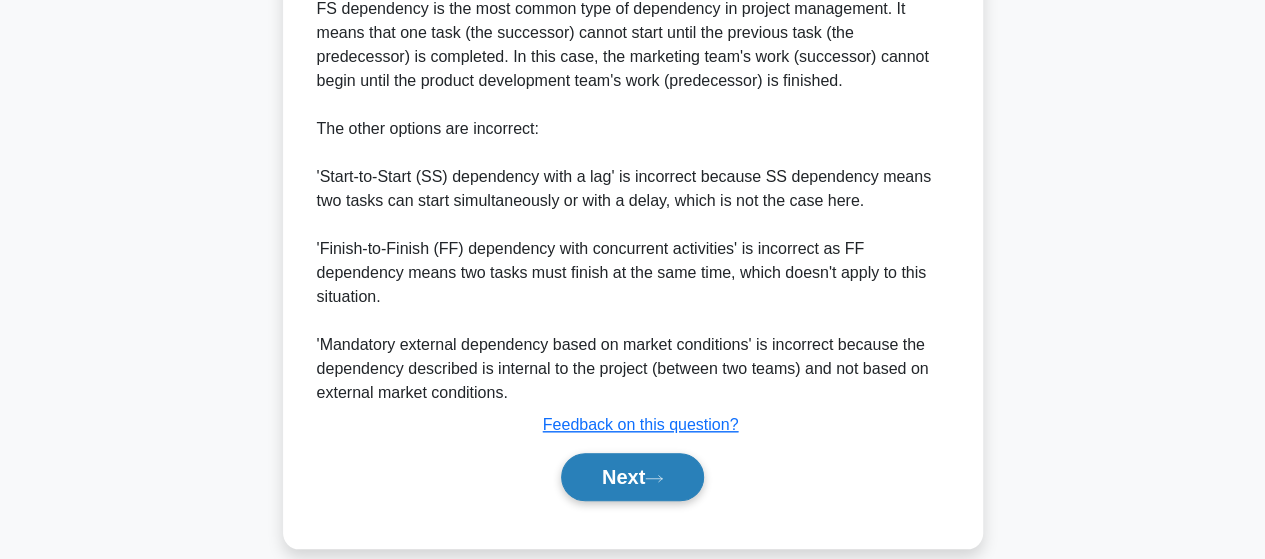 click on "Next" at bounding box center (632, 477) 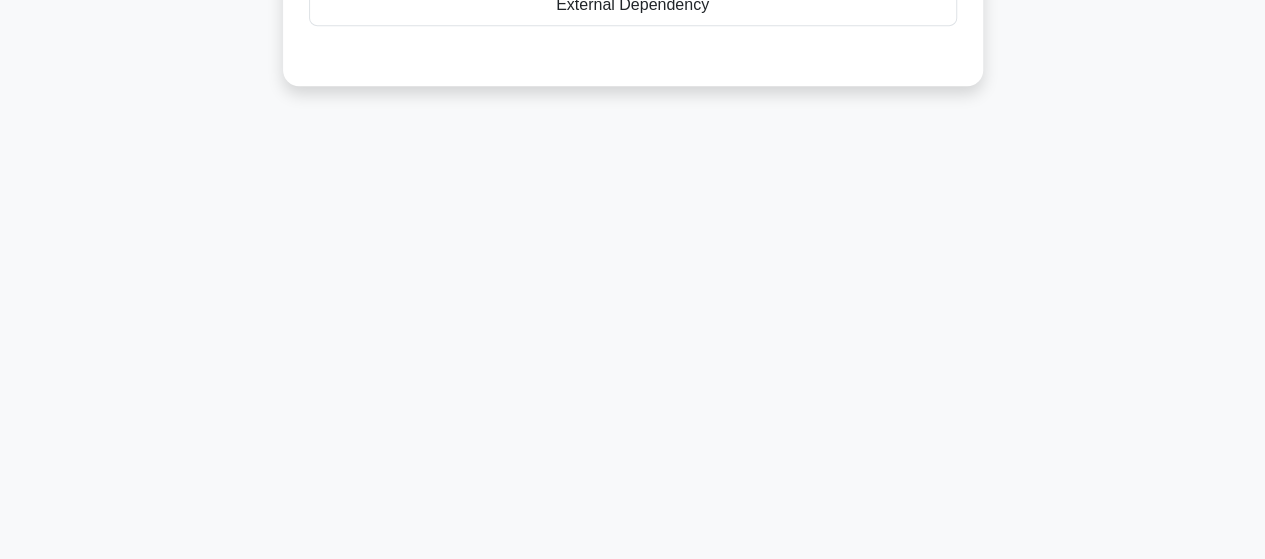 scroll, scrollTop: 521, scrollLeft: 0, axis: vertical 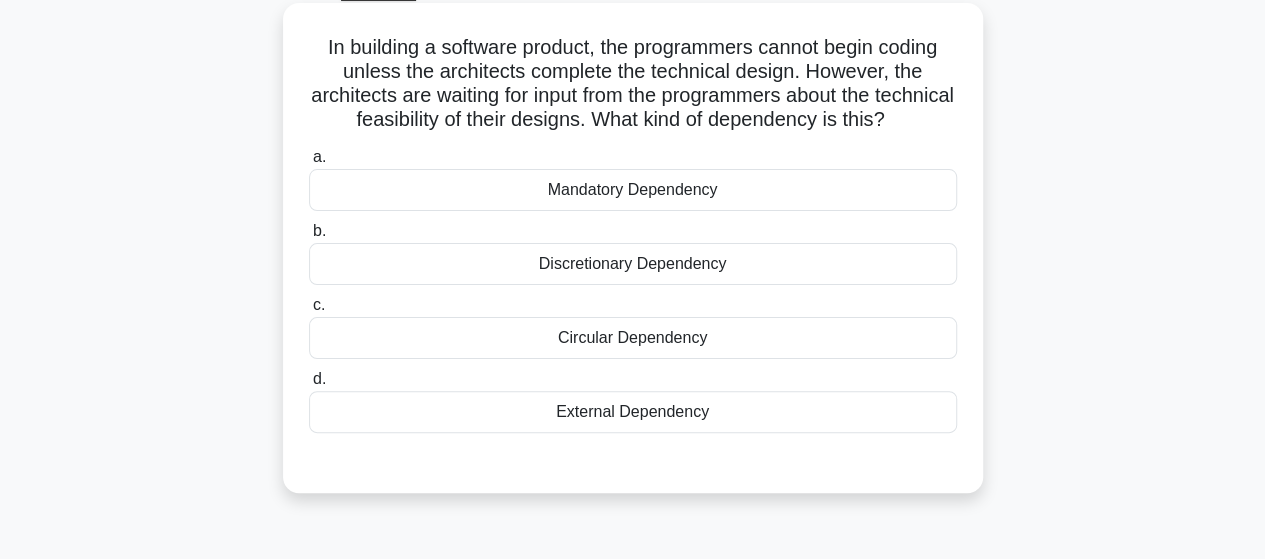 click on "Mandatory Dependency" at bounding box center [633, 190] 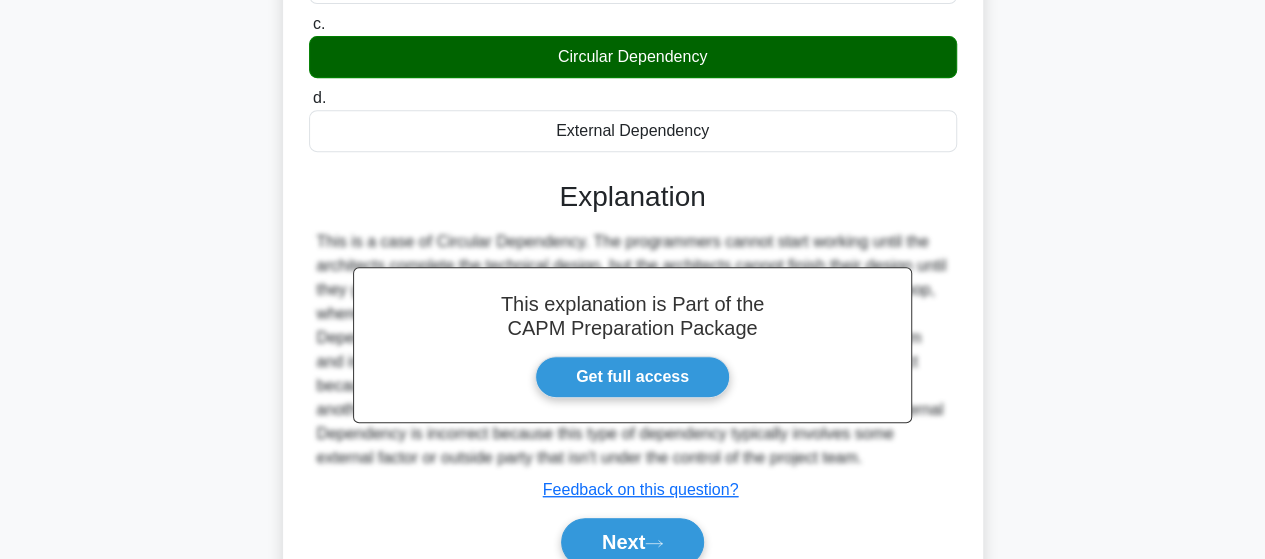 scroll, scrollTop: 521, scrollLeft: 0, axis: vertical 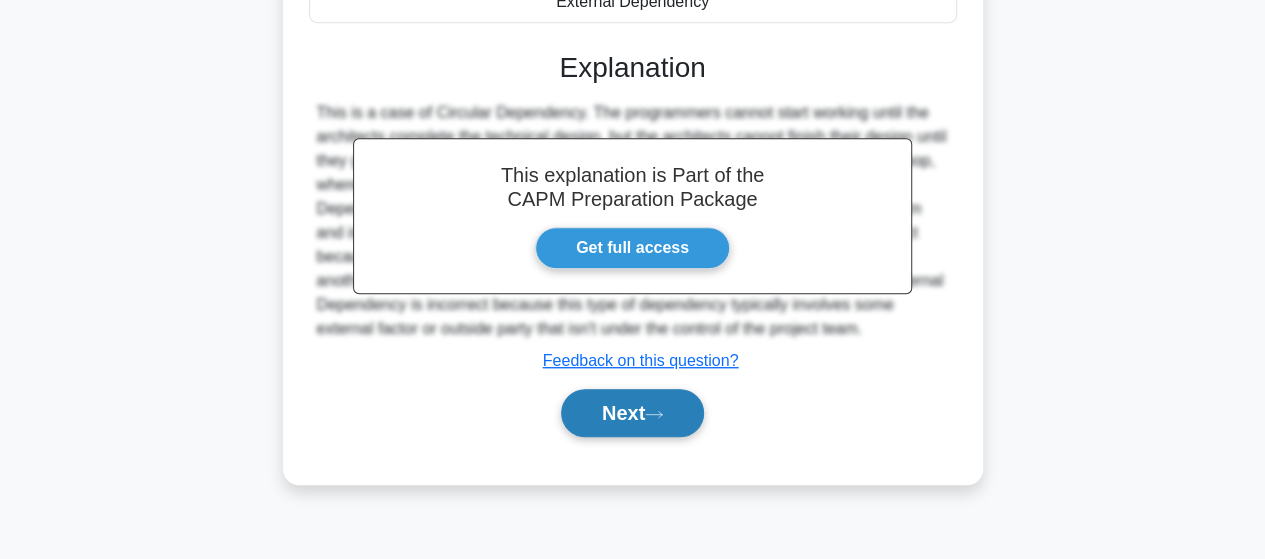 click on "Next" at bounding box center [632, 413] 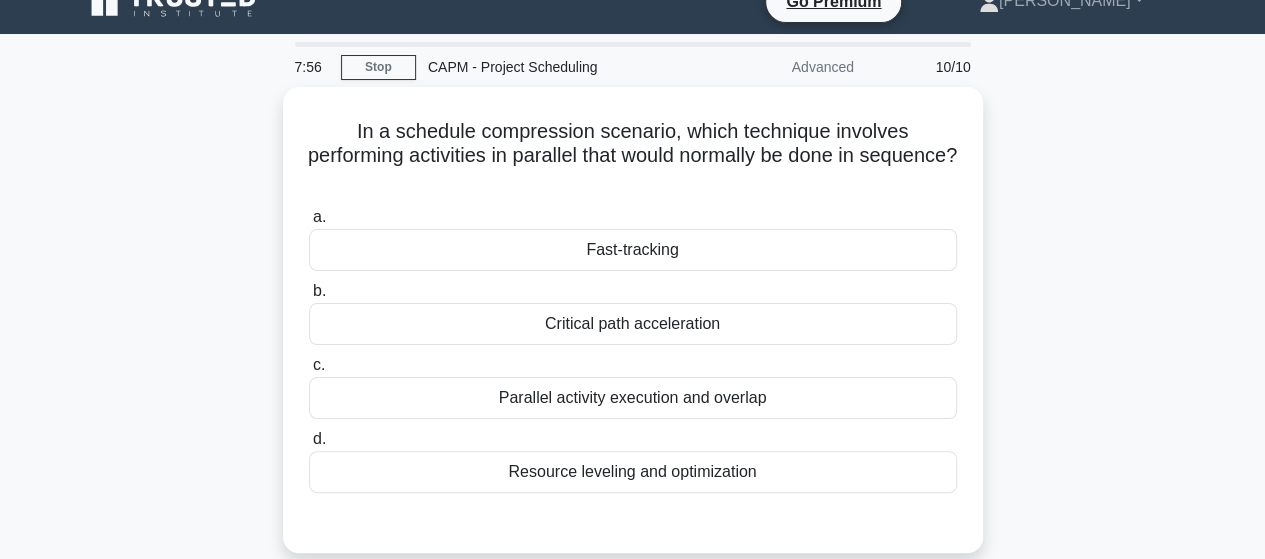 scroll, scrollTop: 38, scrollLeft: 0, axis: vertical 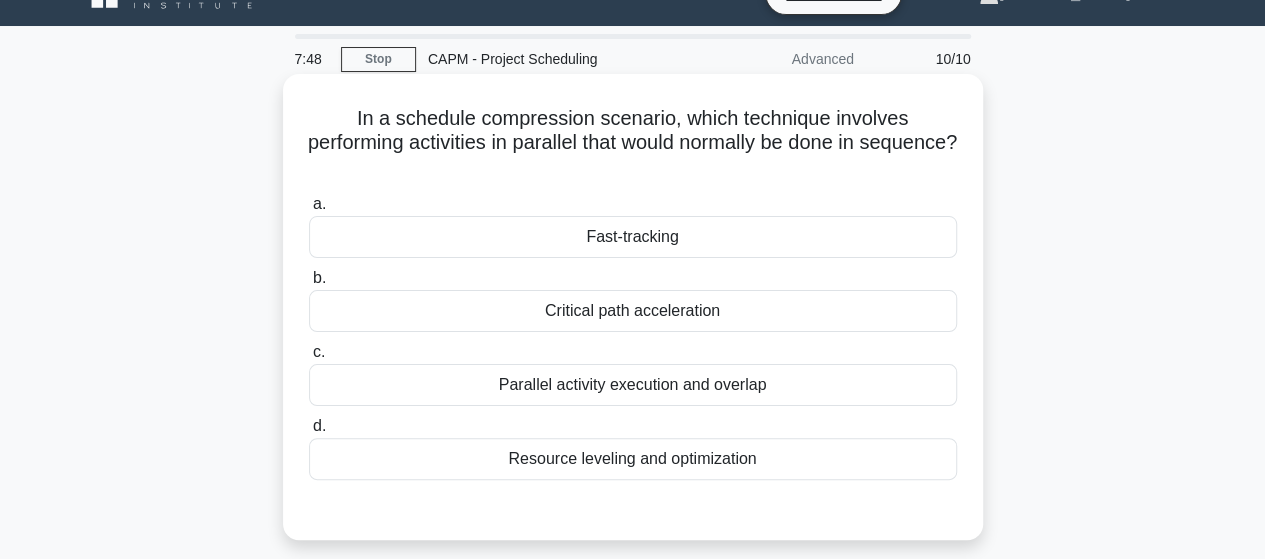 click on "Fast-tracking" at bounding box center [633, 237] 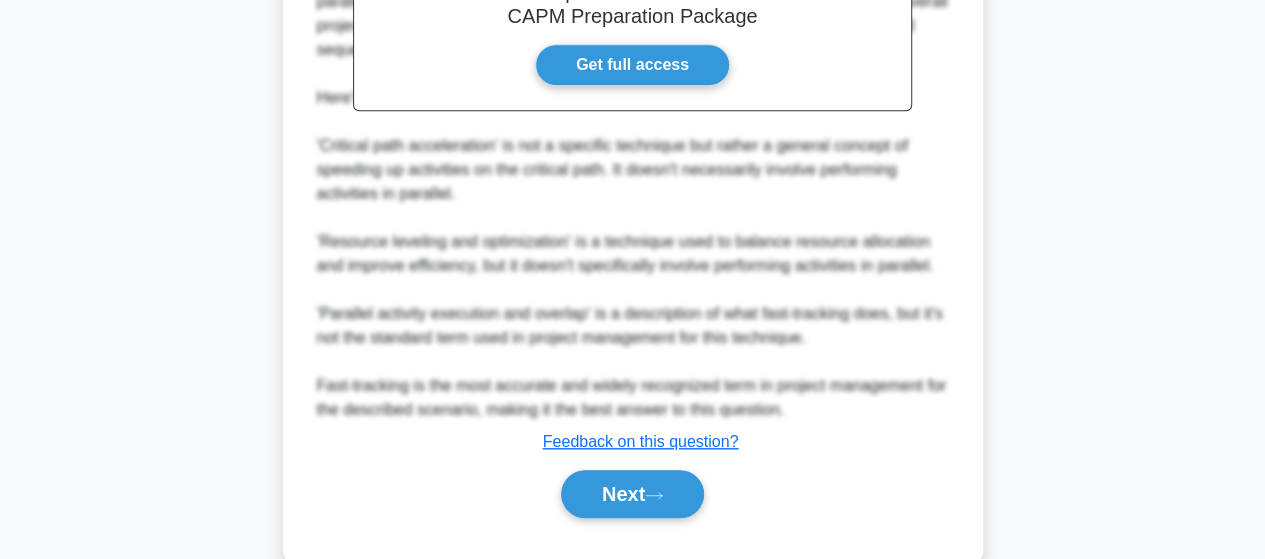 scroll, scrollTop: 719, scrollLeft: 0, axis: vertical 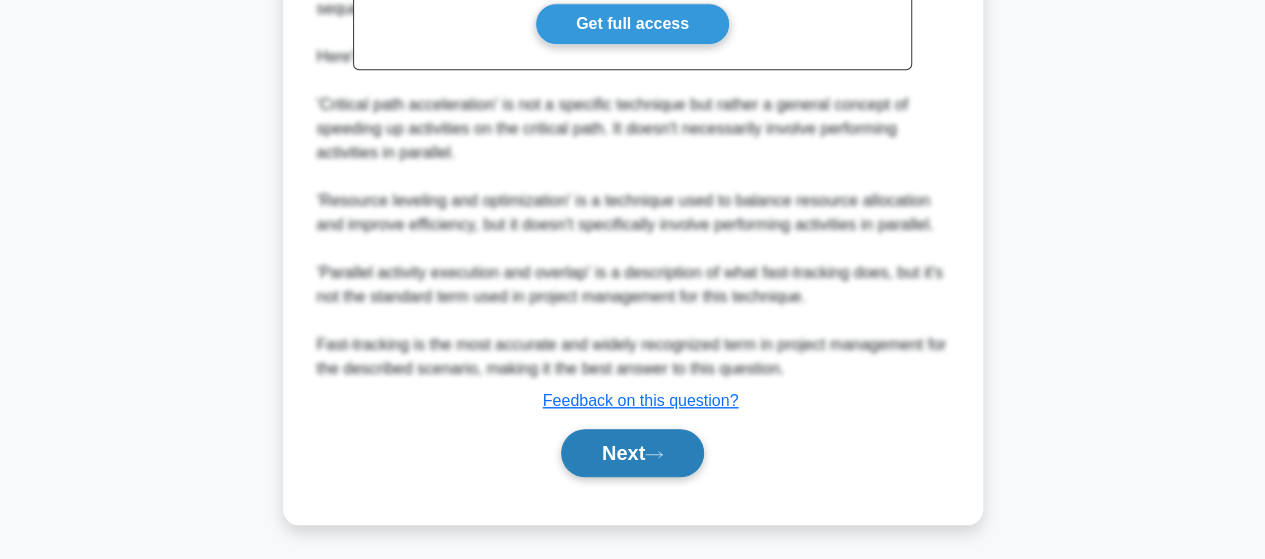 click on "Next" at bounding box center (632, 453) 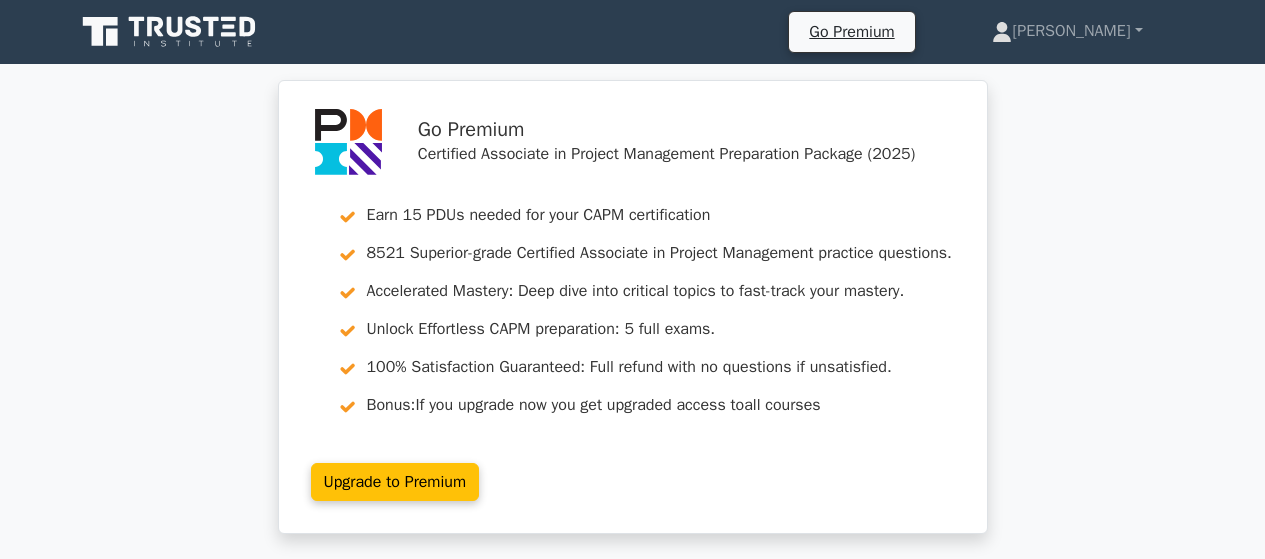 scroll, scrollTop: 2284, scrollLeft: 0, axis: vertical 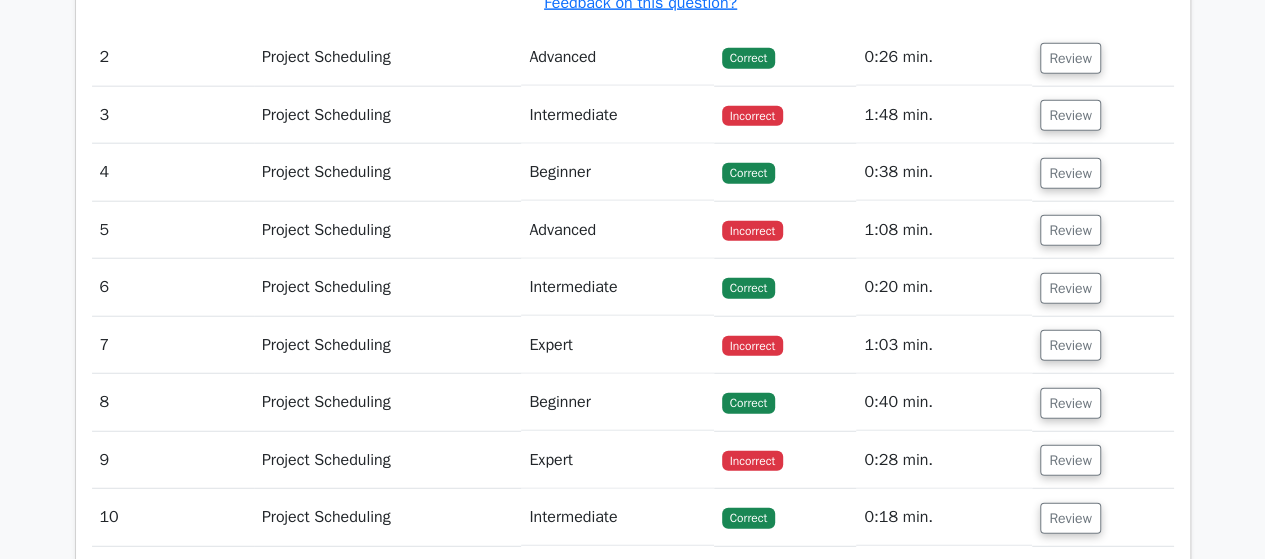 drag, startPoint x: 1270, startPoint y: 363, endPoint x: 1279, endPoint y: 383, distance: 21.931713 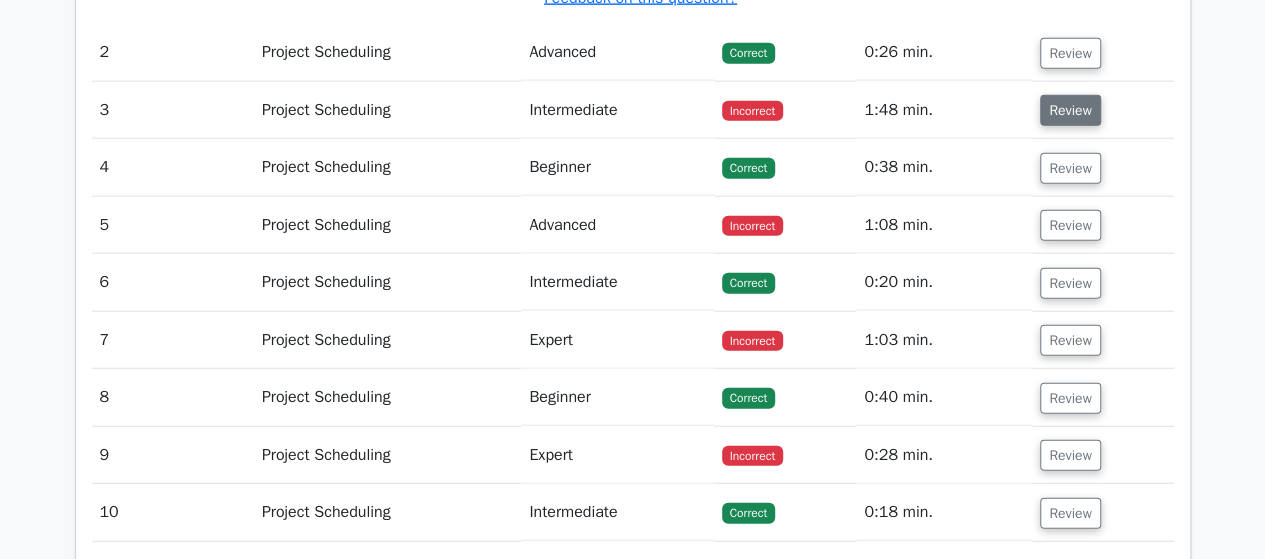 click on "Review" at bounding box center (1070, 110) 